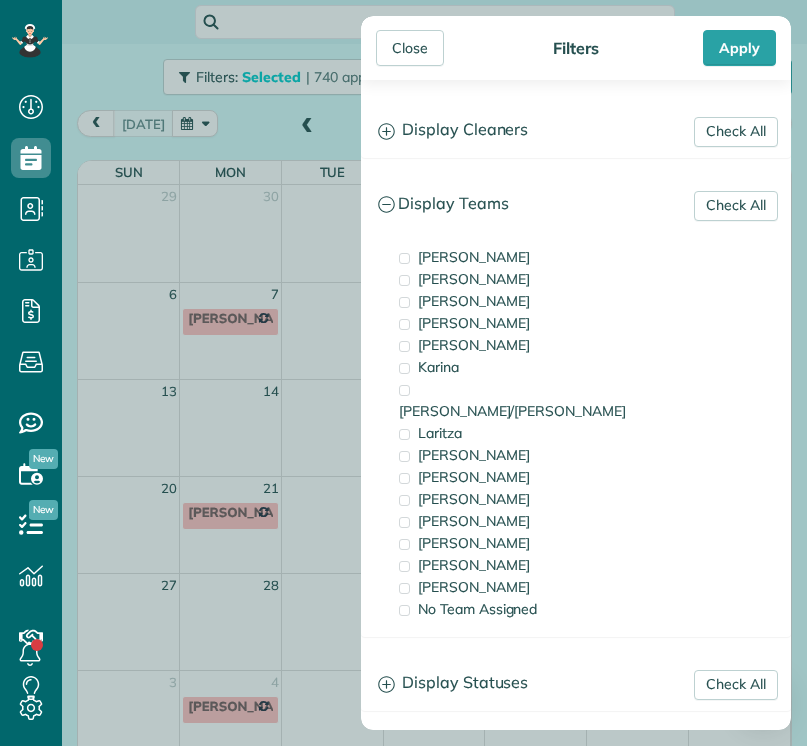 scroll, scrollTop: 0, scrollLeft: 0, axis: both 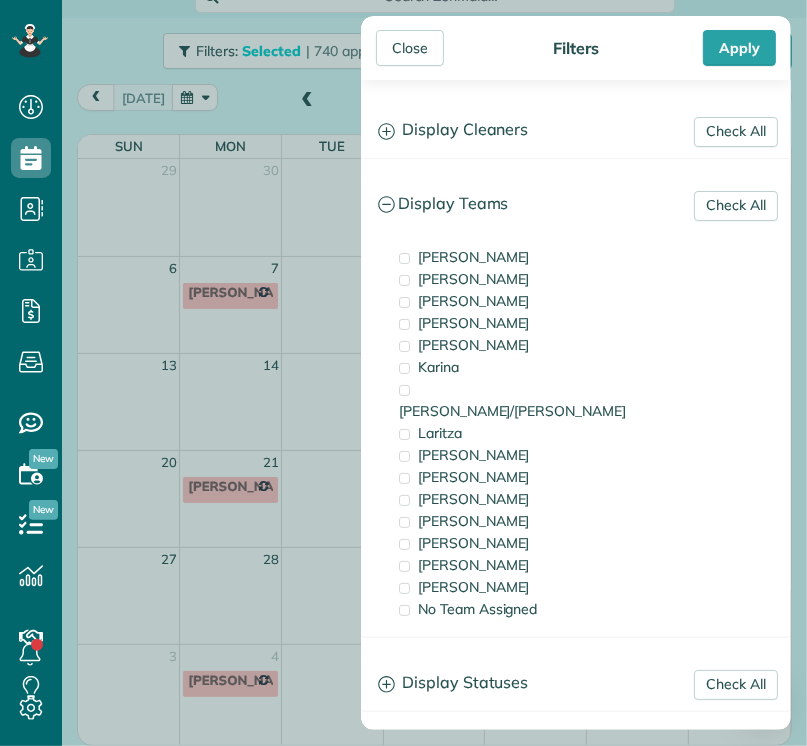 drag, startPoint x: 462, startPoint y: 429, endPoint x: 584, endPoint y: 2, distance: 444.0867 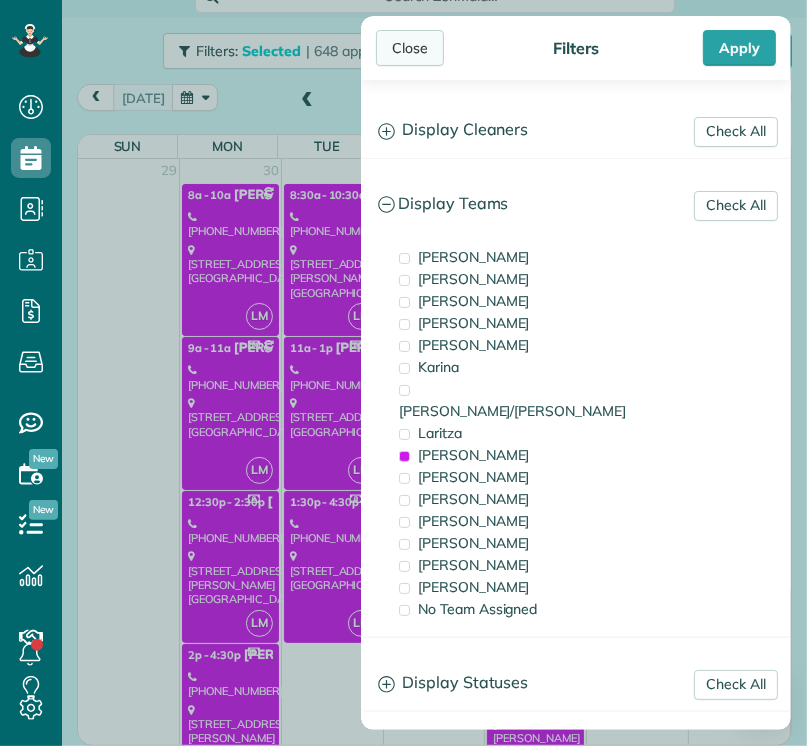 click on "Close" at bounding box center (410, 48) 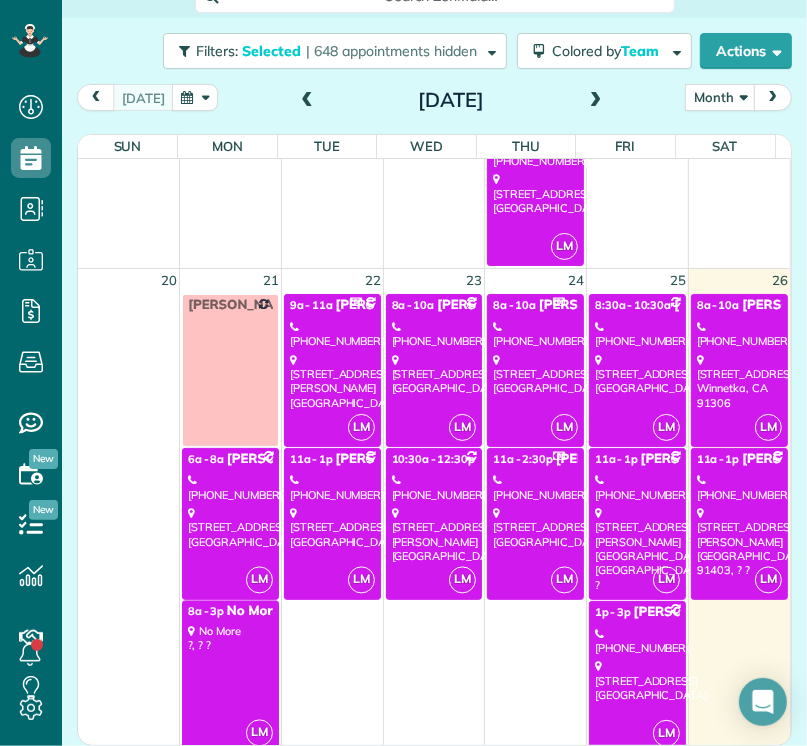 scroll, scrollTop: 1991, scrollLeft: 0, axis: vertical 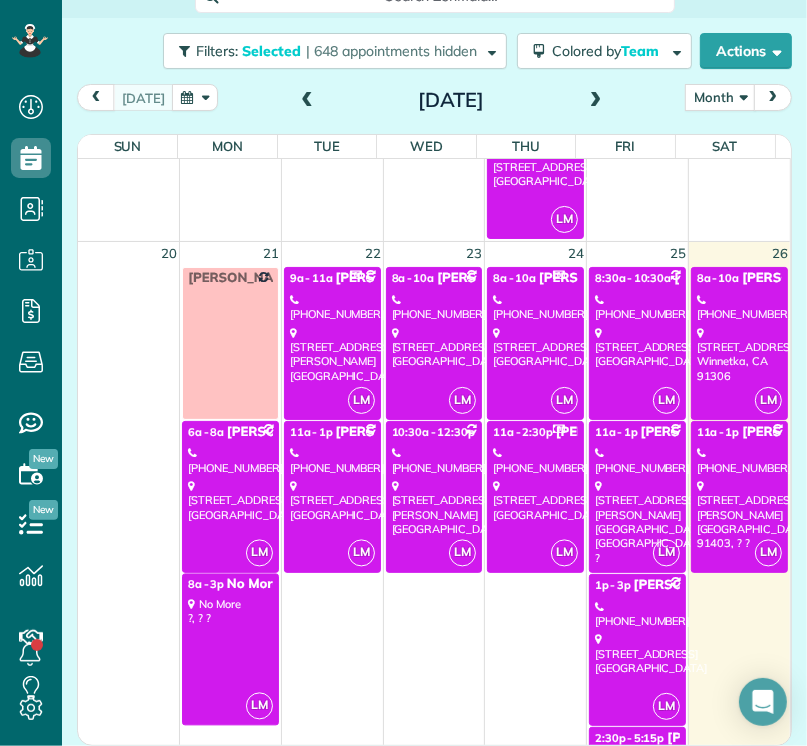 click on "[PHONE_NUMBER]" at bounding box center (535, 307) 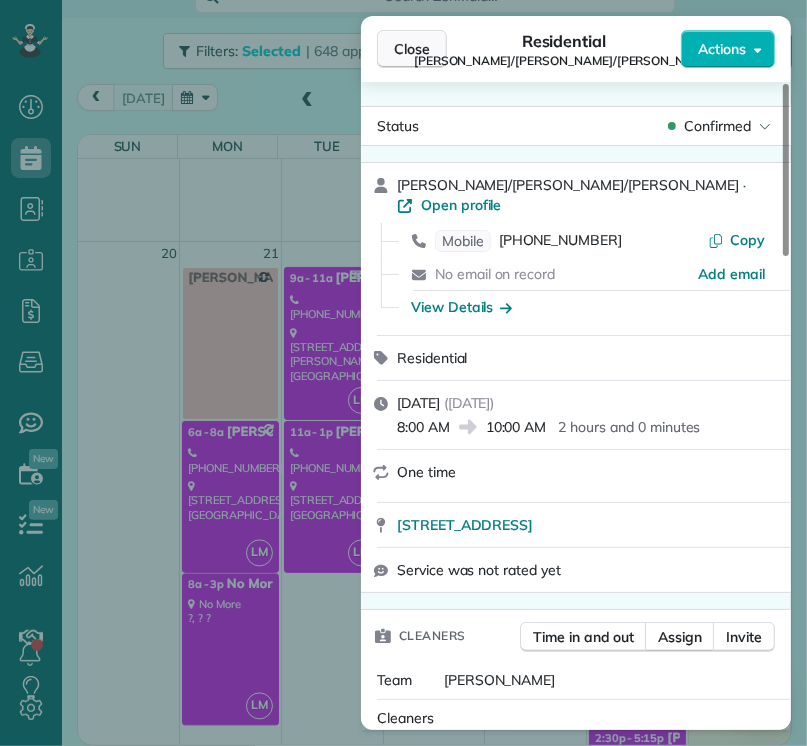 click on "Close" at bounding box center [412, 49] 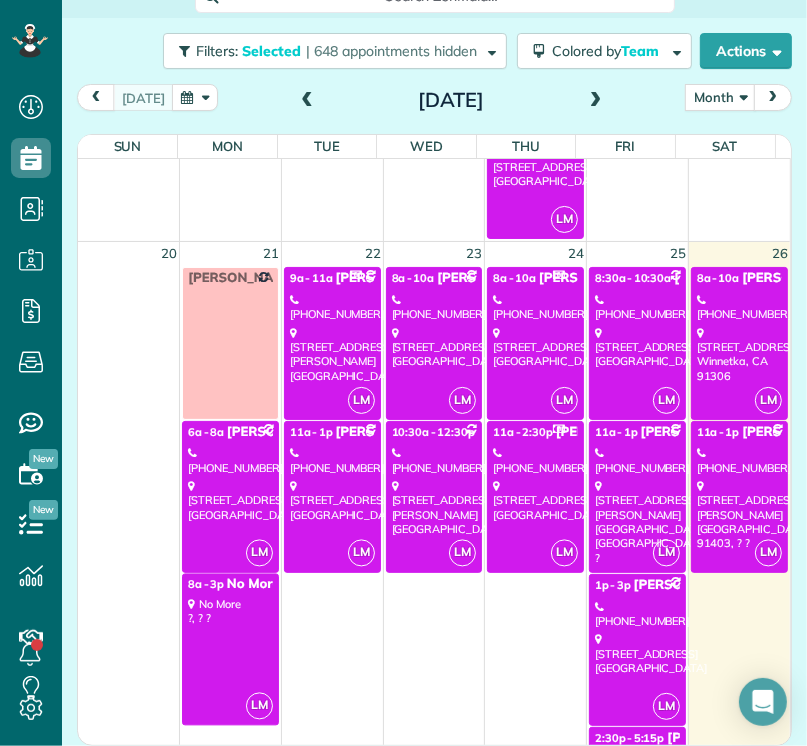 click on "[PHONE_NUMBER]" at bounding box center [535, 460] 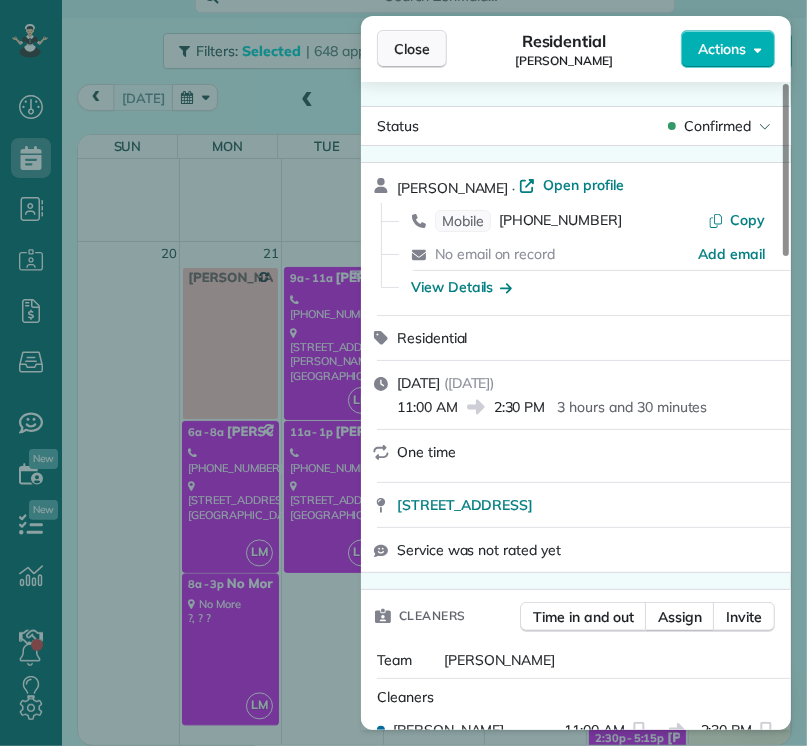 click on "Close" at bounding box center [412, 49] 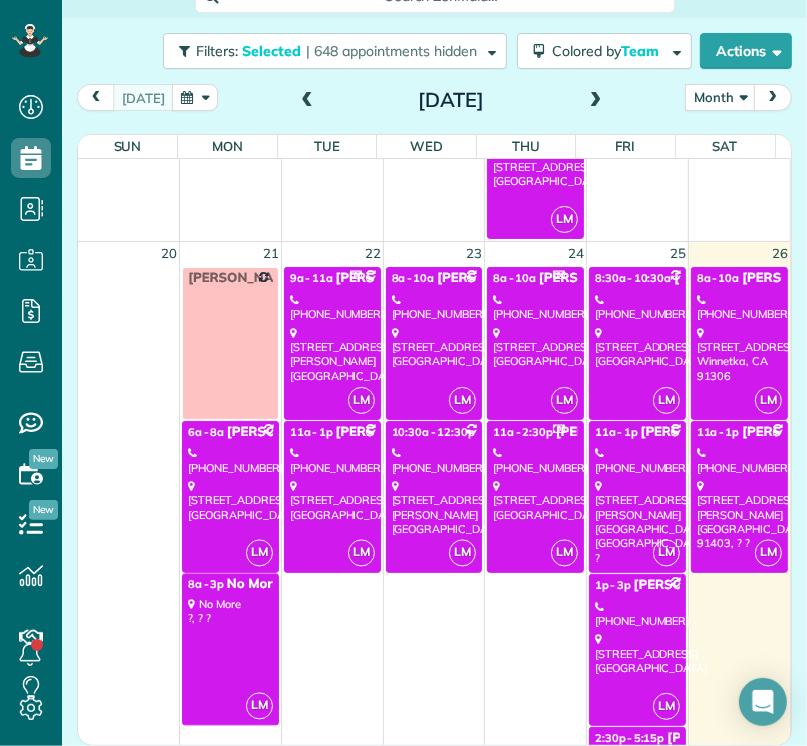 click on "[STREET_ADDRESS]" at bounding box center (637, 347) 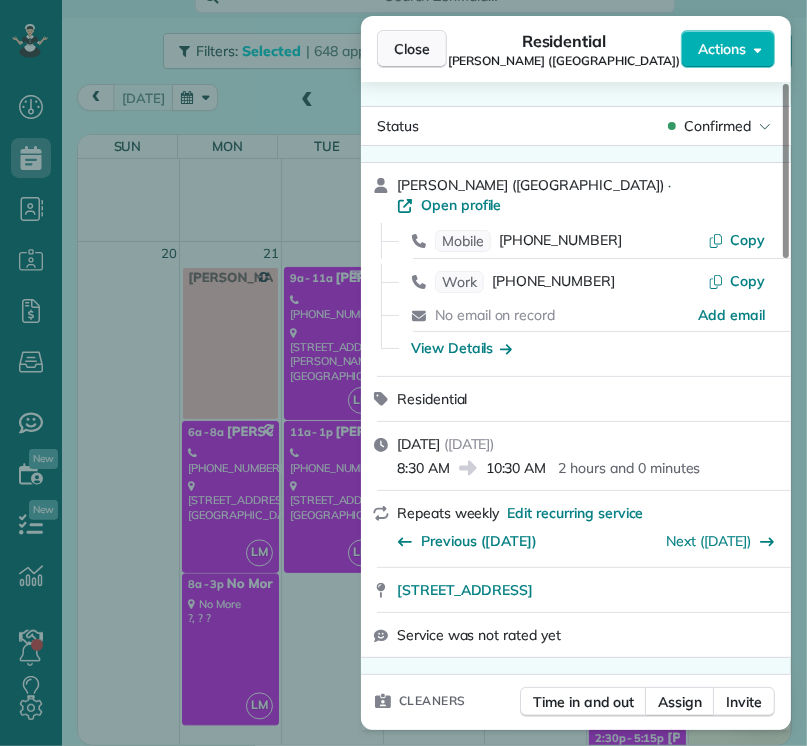 click on "Close" at bounding box center (412, 49) 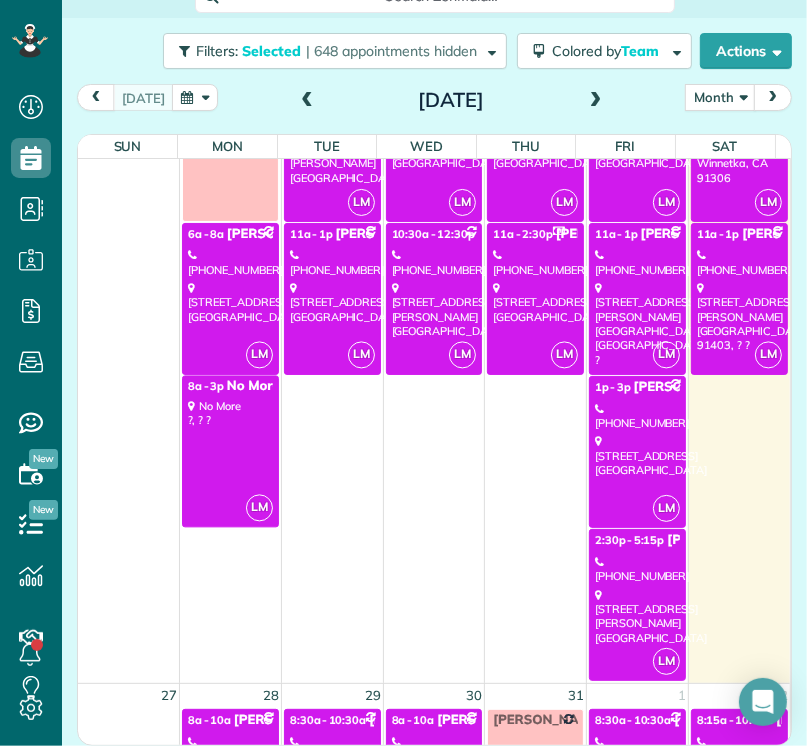 scroll, scrollTop: 2192, scrollLeft: 0, axis: vertical 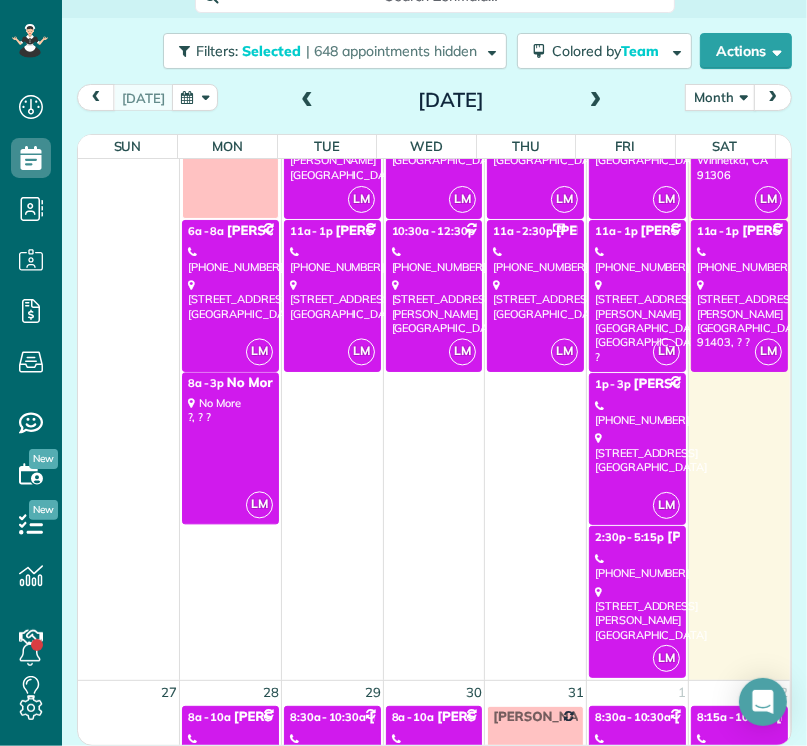 click on "[STREET_ADDRESS][PERSON_NAME]" at bounding box center [637, 613] 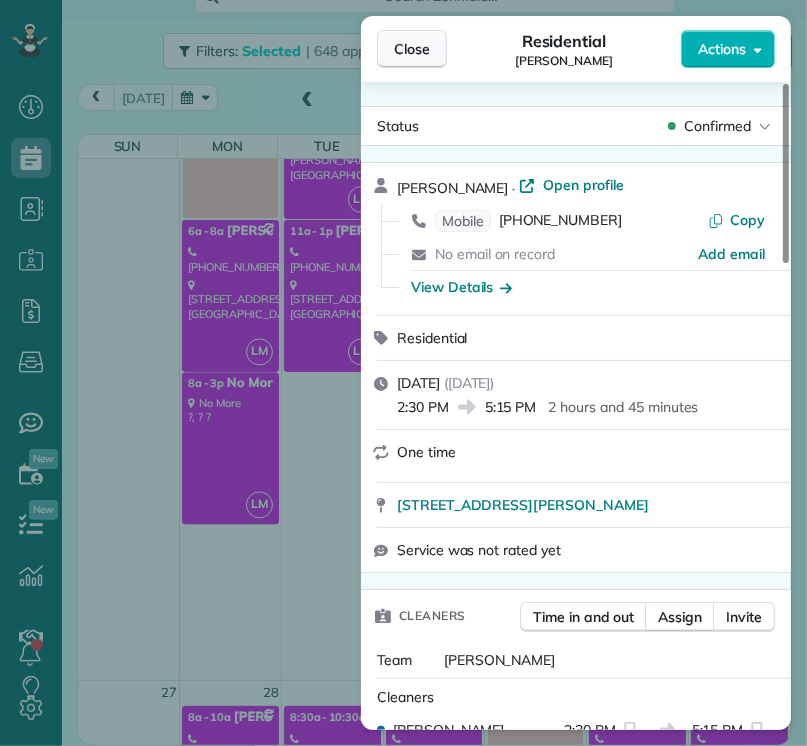 click on "Close" at bounding box center [412, 49] 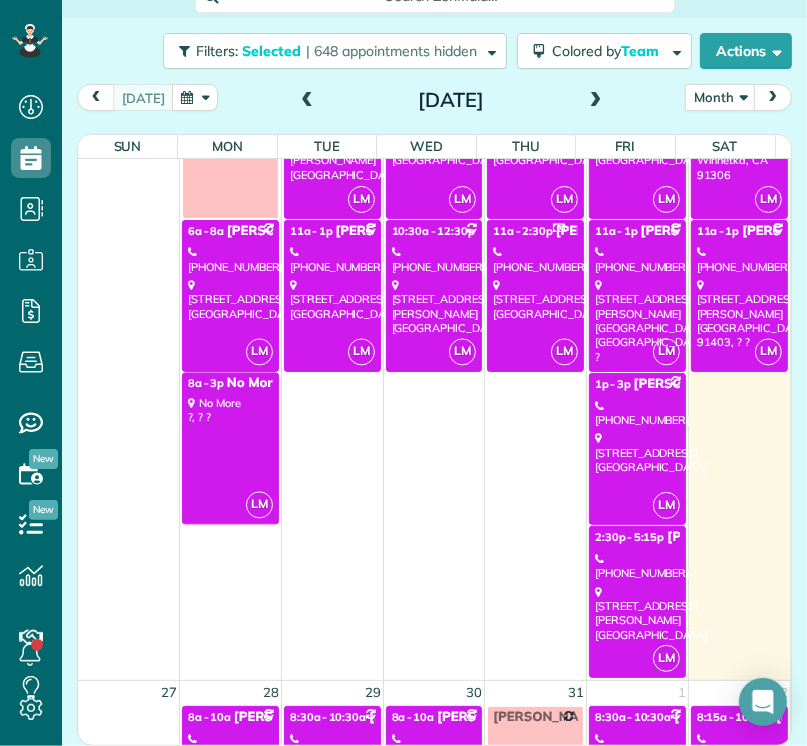 click on "LM 8a - 10a   Cel [PERSON_NAME] [PHONE_NUMBER] [STREET_ADDRESS]" at bounding box center [739, 142] 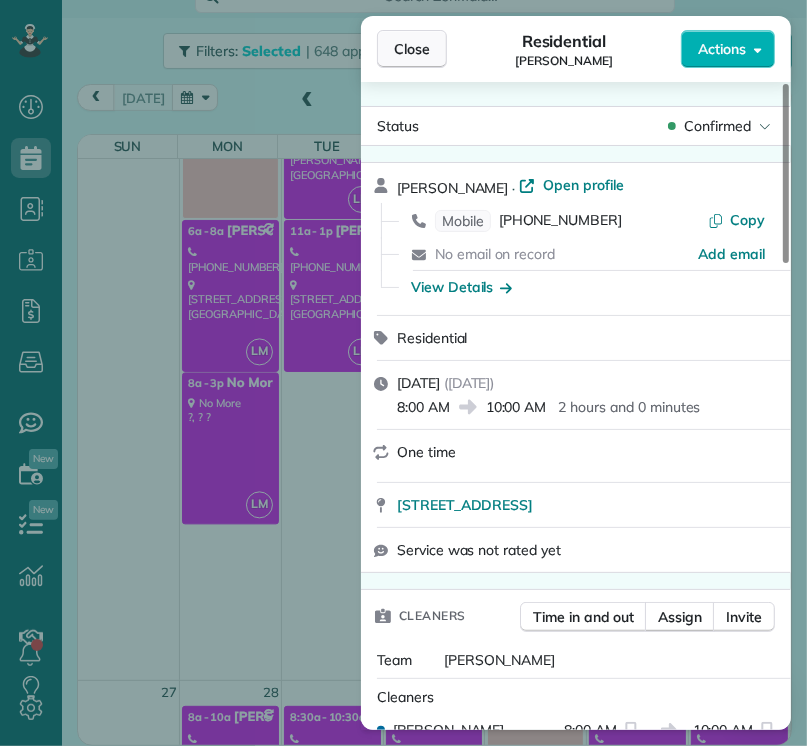click on "Close" at bounding box center [412, 49] 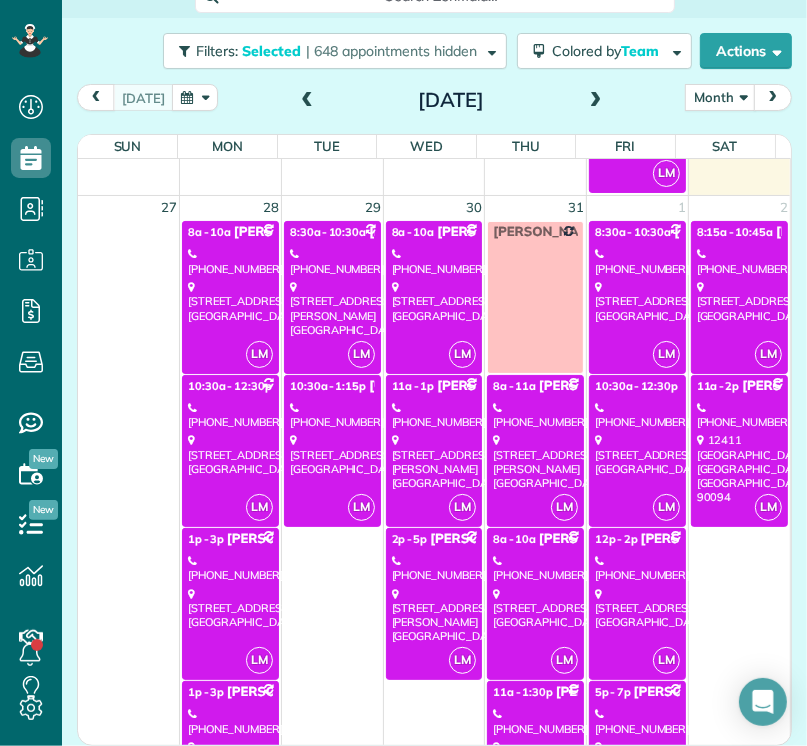 scroll, scrollTop: 2680, scrollLeft: 0, axis: vertical 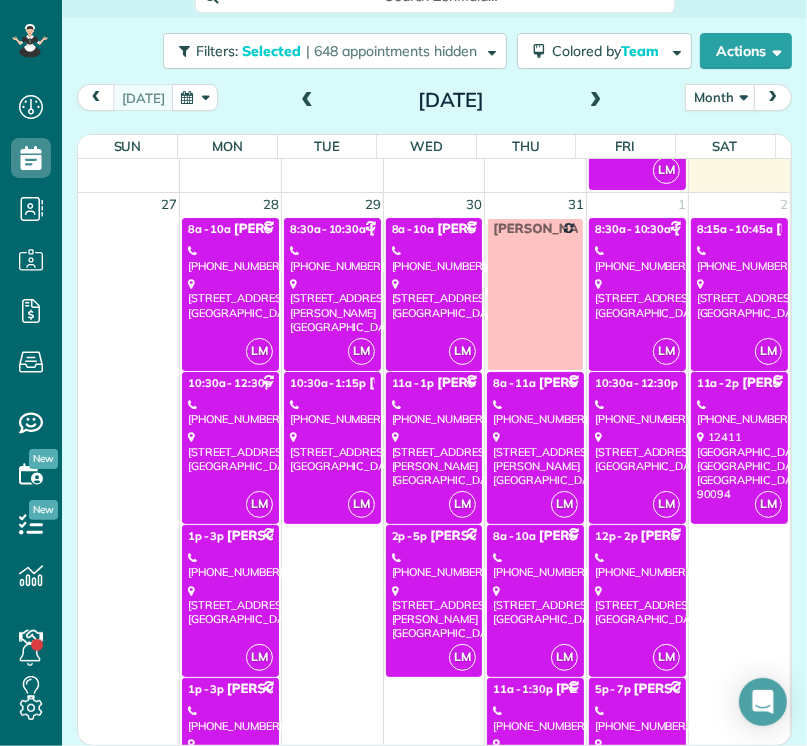 click on "[STREET_ADDRESS]" at bounding box center [230, 451] 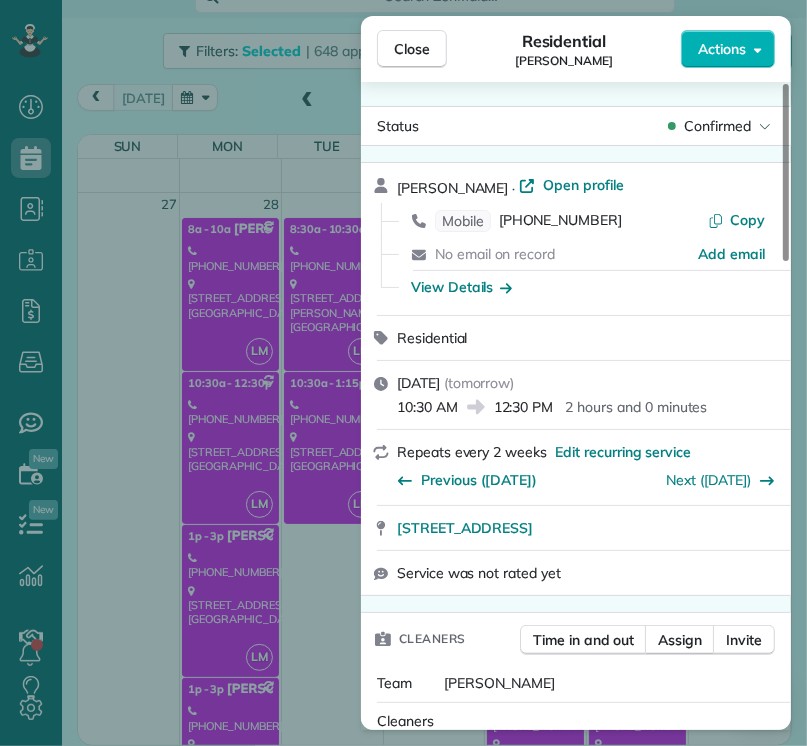 click on "Close Residential [PERSON_NAME] Actions Status Confirmed [PERSON_NAME] · Open profile Mobile [PHONE_NUMBER] Copy No email on record Add email View Details Residential [DATE] ( [DATE] ) 10:30 AM 12:30 PM 2 hours and 0 minutes Repeats every 2 weeks Edit recurring service Previous ([DATE]) Next ([DATE]) [STREET_ADDRESS] Service was not rated yet Cleaners Time in and out Assign Invite Team [PERSON_NAME] Cleaners [PERSON_NAME]   10:30 AM 12:30 PM Checklist Try Now Keep this appointment up to your standards. Stay on top of every detail, keep your cleaners organised, and your client happy. Assign a checklist Watch a 5 min demo Billing Billing actions Price $145.00 Overcharge $0.00 Discount $0.00 Coupon discount - Primary tax - Secondary tax - Total appointment price $145.00 Tips collected New feature! $0.00 Unpaid Mark as paid Total including tip $145.00 Get paid online in no-time! Send an invoice and reward your cleaners with tips Charge customer credit card" at bounding box center (403, 373) 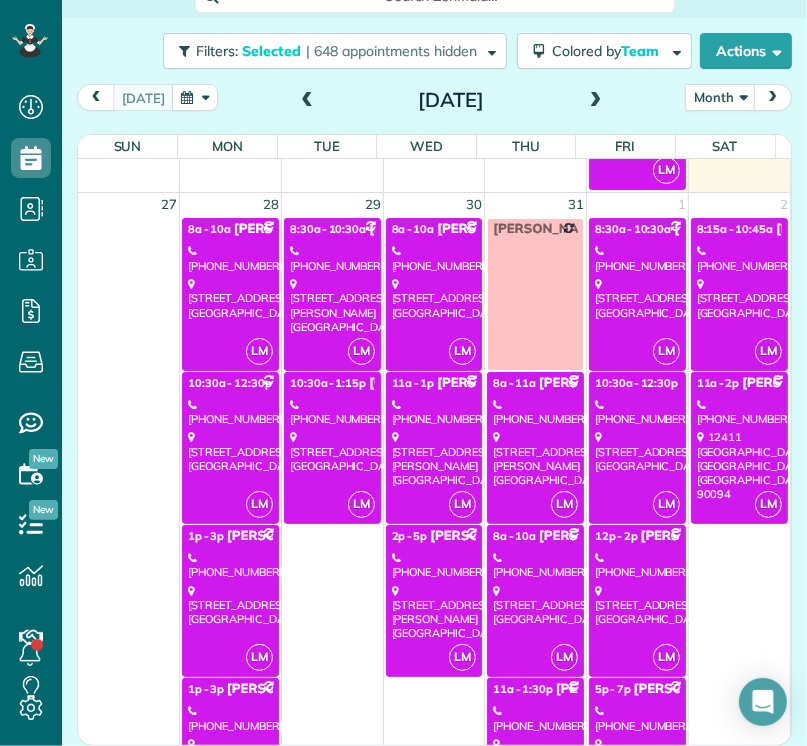 click on "[PHONE_NUMBER]" at bounding box center [230, 565] 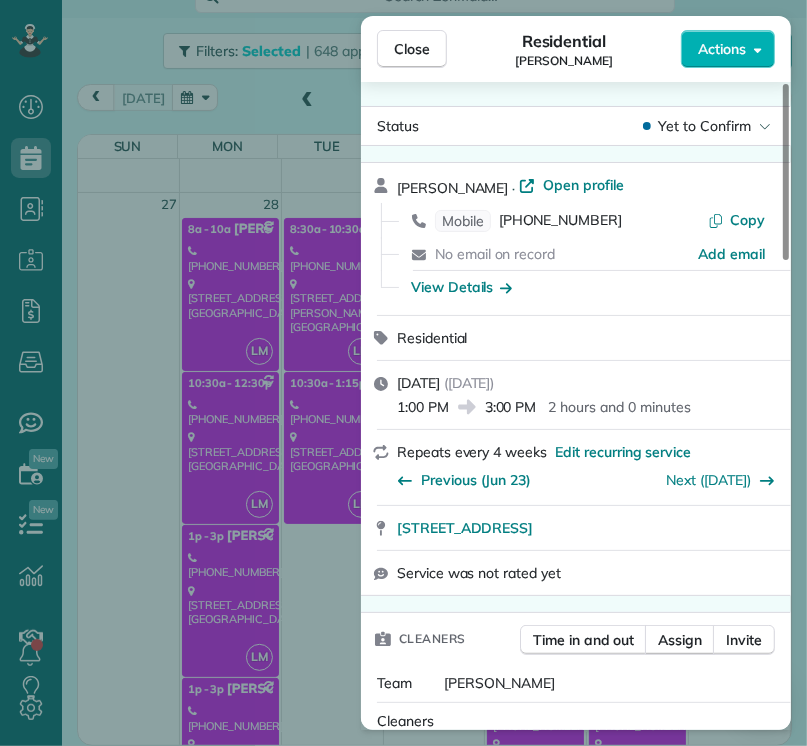 click on "Close Residential [PERSON_NAME] Actions Status Yet to Confirm [PERSON_NAME] · Open profile Mobile [PHONE_NUMBER] Copy No email on record Add email View Details Residential [DATE] ( [DATE] ) 1:00 PM 3:00 PM 2 hours and 0 minutes Repeats every 4 weeks Edit recurring service Previous ([DATE]) Next ([DATE]) [STREET_ADDRESS] Service was not rated yet Cleaners Time in and out Assign Invite Team [PERSON_NAME] Cleaners [PERSON_NAME]   1:00 PM 3:00 PM Checklist Try Now Keep this appointment up to your standards. Stay on top of every detail, keep your cleaners organised, and your client happy. Assign a checklist Watch a 5 min demo Billing Billing actions Price $150.00 Overcharge $0.00 Discount $0.00 Coupon discount - Primary tax - Secondary tax - Total appointment price $150.00 Tips collected New feature! $0.00 Unpaid Mark as paid Total including tip $150.00 Get paid online in no-time! Send an invoice and reward your cleaners with tips Charge customer credit card -" at bounding box center [403, 373] 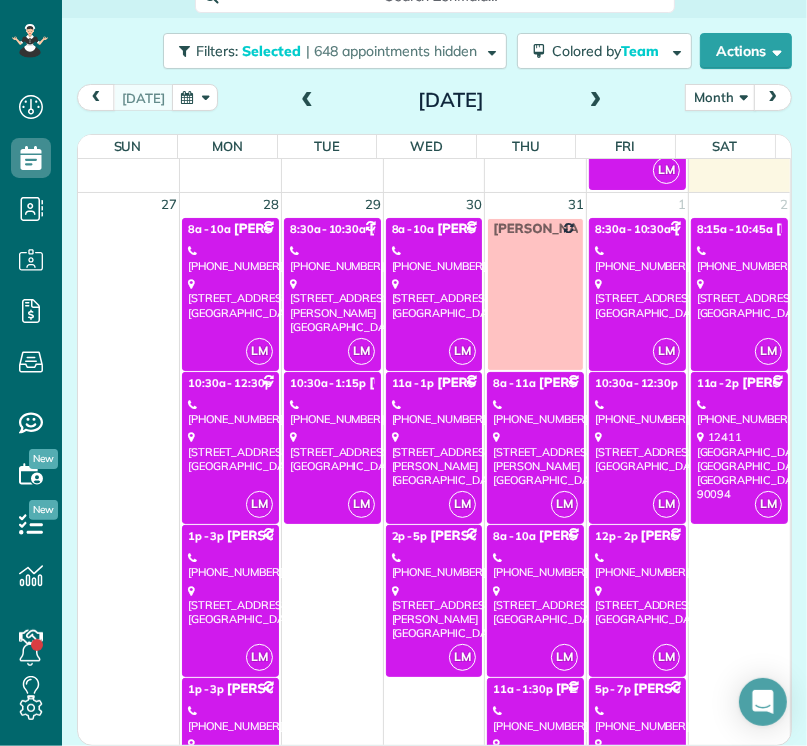 click on "[PHONE_NUMBER]" at bounding box center (230, 718) 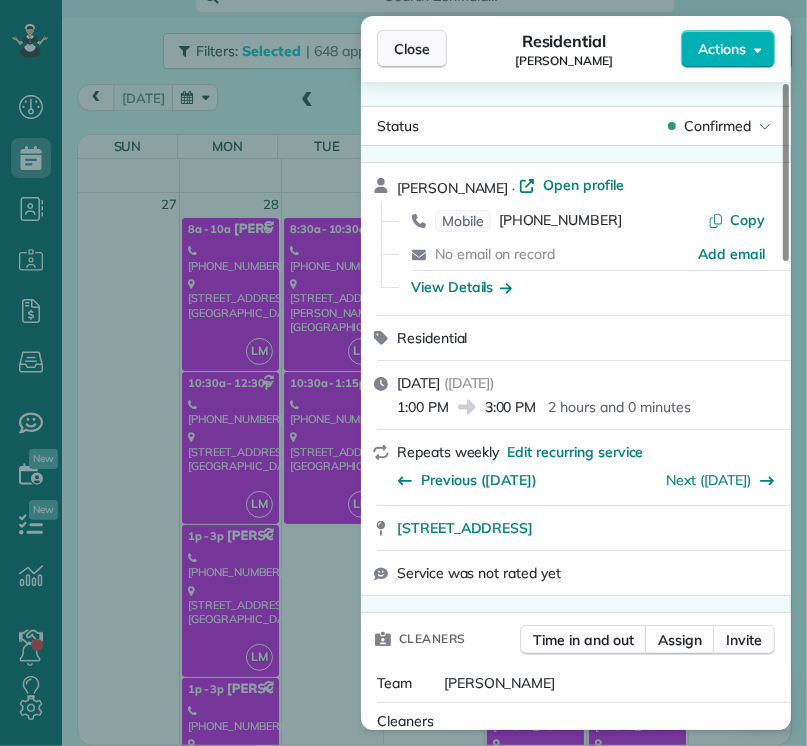 click on "Close" at bounding box center (412, 49) 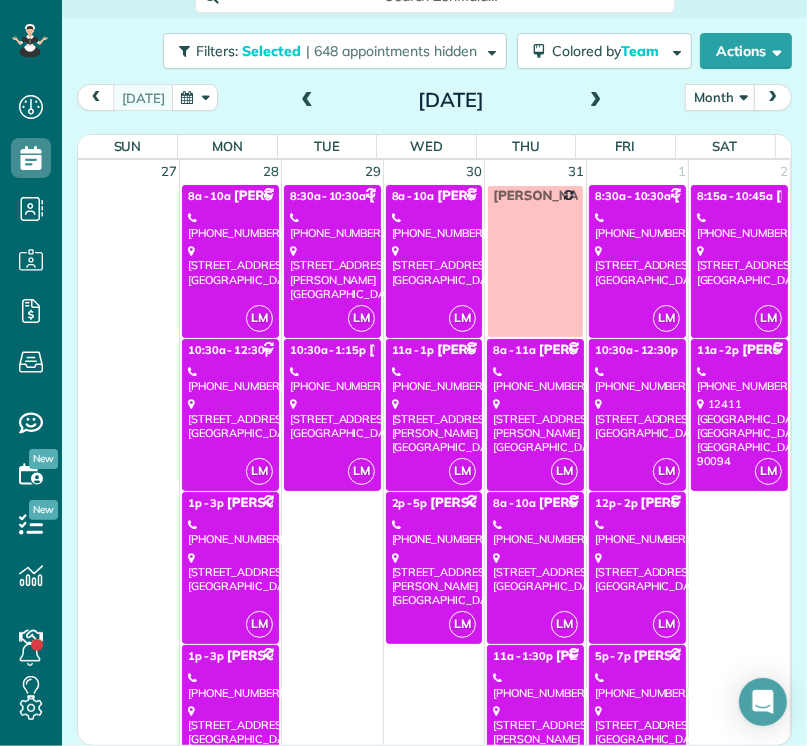 scroll, scrollTop: 2716, scrollLeft: 0, axis: vertical 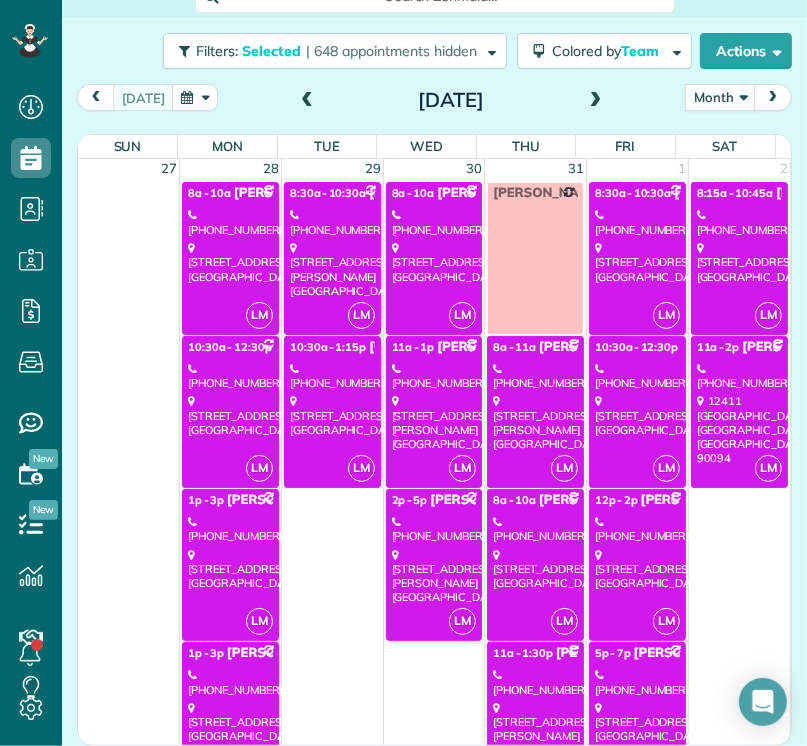 click on "[STREET_ADDRESS][PERSON_NAME]" at bounding box center [332, 269] 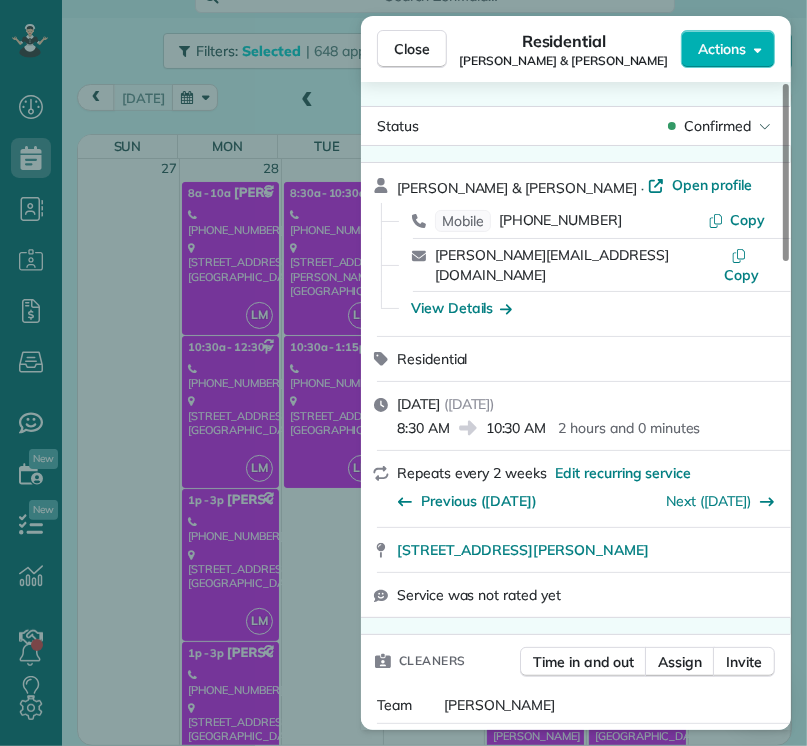 click on "Close Residential [PERSON_NAME] & [PERSON_NAME] Actions Status Confirmed [PERSON_NAME] & [PERSON_NAME] · Open profile Mobile [PHONE_NUMBER] Copy [PERSON_NAME][EMAIL_ADDRESS][DOMAIN_NAME] Copy View Details Residential [DATE] ( [DATE] ) 8:30 AM 10:30 AM 2 hours and 0 minutes Repeats every 2 weeks Edit recurring service Previous ([DATE]) Next ([DATE]) [STREET_ADDRESS][PERSON_NAME] Service was not rated yet Cleaners Time in and out Assign Invite Team [PERSON_NAME] Cleaners [PERSON_NAME]   8:30 AM 10:30 AM Checklist Try Now Keep this appointment up to your standards. Stay on top of every detail, keep your cleaners organised, and your client happy. Assign a checklist Watch a 5 min demo Billing Billing actions Price $125.00 Overcharge $0.00 Discount $0.00 Coupon discount - Primary tax - Secondary tax - Total appointment price $125.00 Tips collected New feature! $0.00 Unpaid Mark as paid Total including tip $125.00 Get paid online in no-time! Send an invoice and reward your cleaners with tips Appointment custom fields" at bounding box center (403, 373) 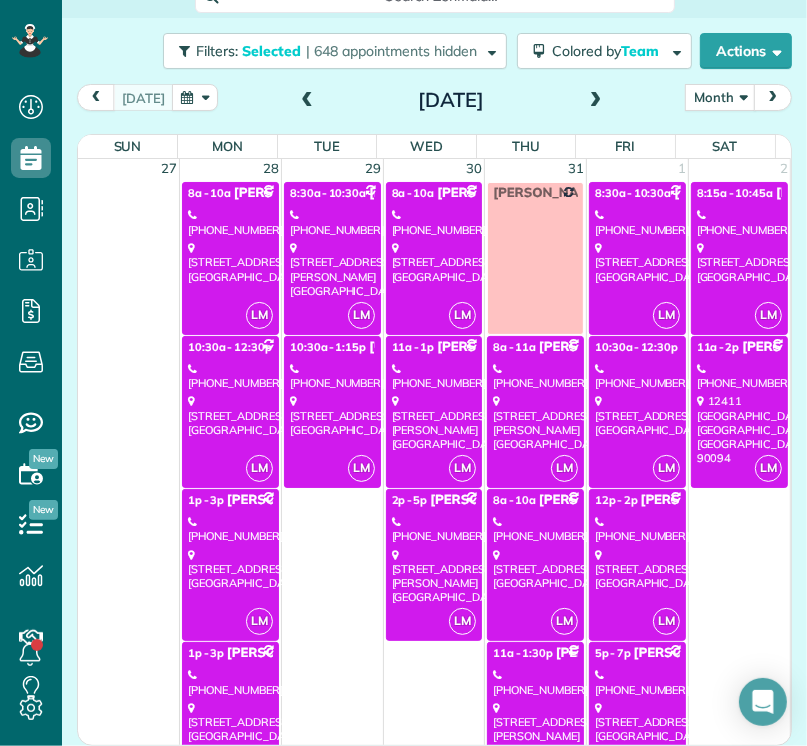 click on "[PHONE_NUMBER]" at bounding box center (332, 376) 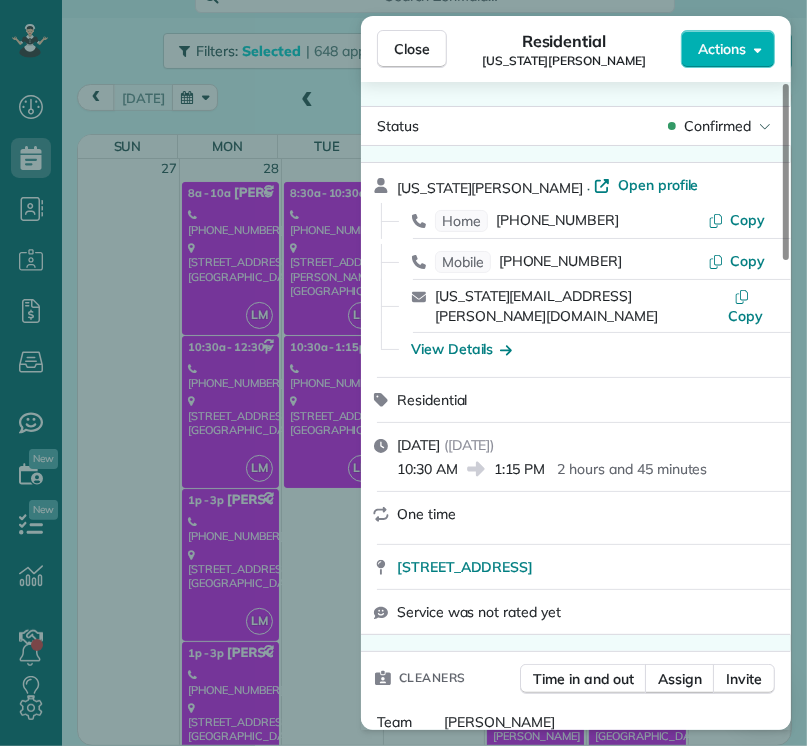 click on "Close Residential [US_STATE][PERSON_NAME] Actions Status Confirmed [US_STATE][PERSON_NAME] · Open profile Home [PHONE_NUMBER] Copy Mobile [PHONE_NUMBER] Copy [US_STATE][EMAIL_ADDRESS][PERSON_NAME][DOMAIN_NAME] Copy View Details Residential [DATE] ( [DATE] ) 10:30 AM 1:15 PM 2 hours and 45 minutes One time [STREET_ADDRESS] Service was not rated yet Cleaners Time in and out Assign Invite Team [PERSON_NAME] Cleaners [PERSON_NAME]   10:30 AM 1:15 PM Checklist Try Now Keep this appointment up to your standards. Stay on top of every detail, keep your cleaners organised, and your client happy. Assign a checklist Watch a 5 min demo Billing Billing actions Price $0.00 Overcharge $0.00 Discount $0.00 Coupon discount - Primary tax - Secondary tax - Total appointment price $0.00 Tips collected New feature! $0.00 [PERSON_NAME] as paid Total including tip $0.00 Get paid online in no-time! Send an invoice and reward your cleaners with tips Charge customer credit card Appointment custom fields Key # - Work items Notes 0 Customer" at bounding box center [403, 373] 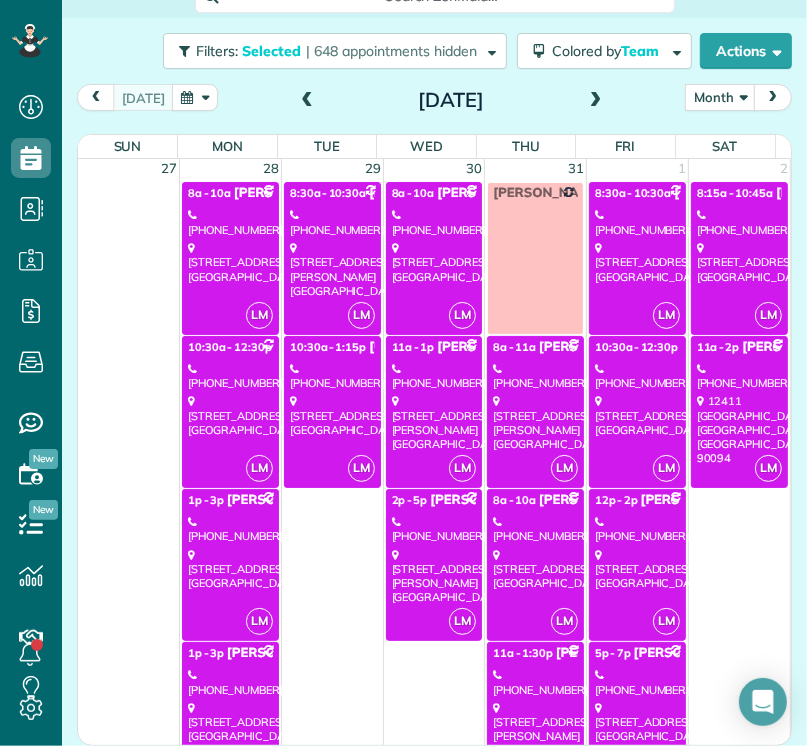 click on "[PHONE_NUMBER]" at bounding box center (434, 222) 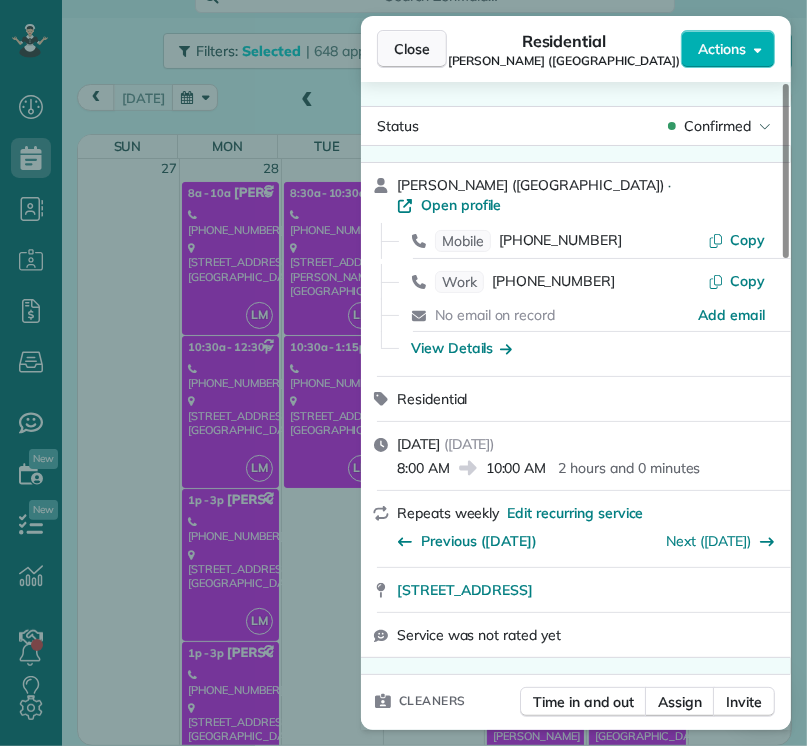 click on "Close" at bounding box center (412, 49) 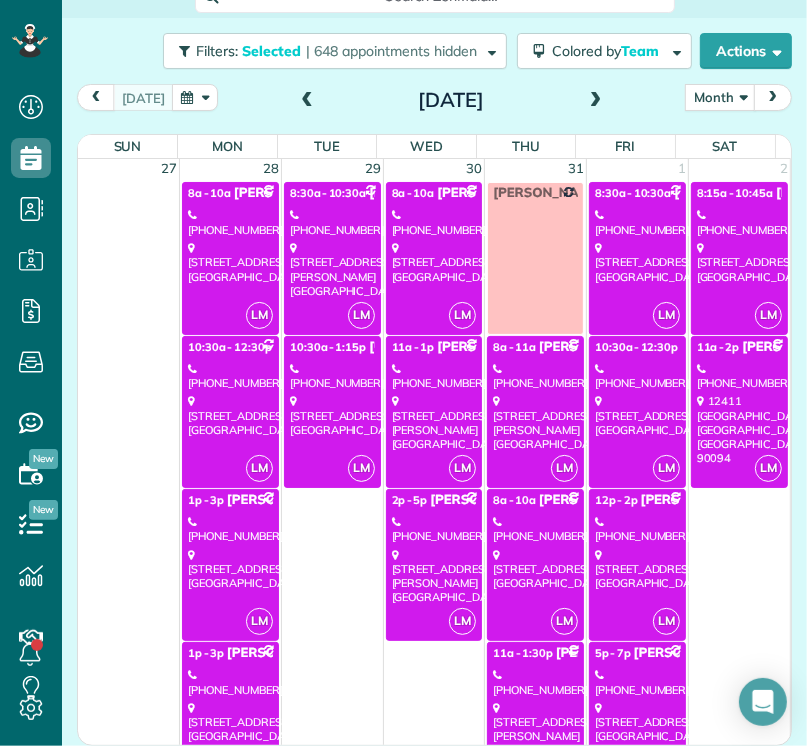 click on "[PHONE_NUMBER]" at bounding box center (434, 376) 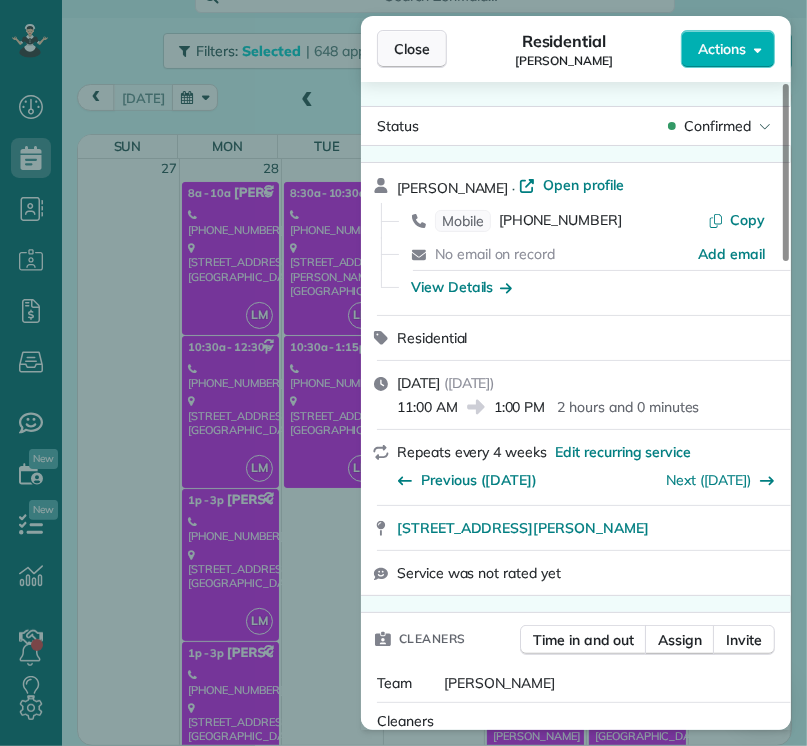 click on "Close" at bounding box center (412, 49) 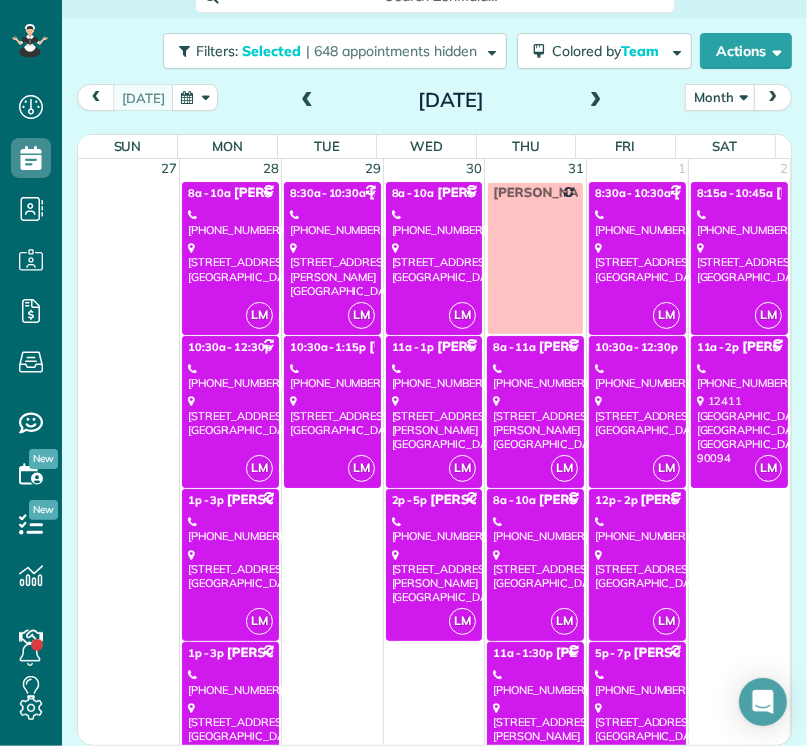 click on "[PHONE_NUMBER]" at bounding box center (434, 529) 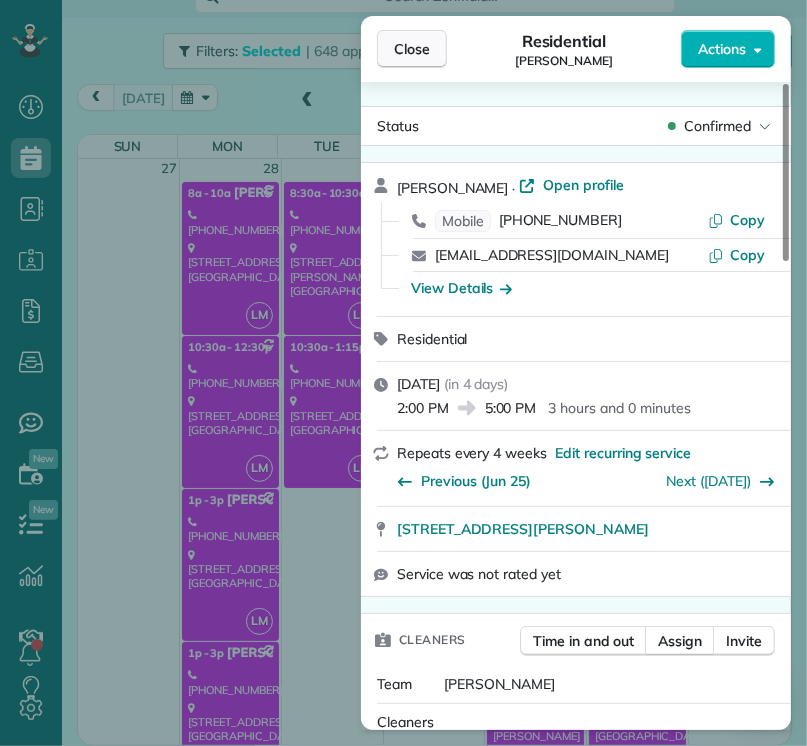 click on "Close" at bounding box center (412, 49) 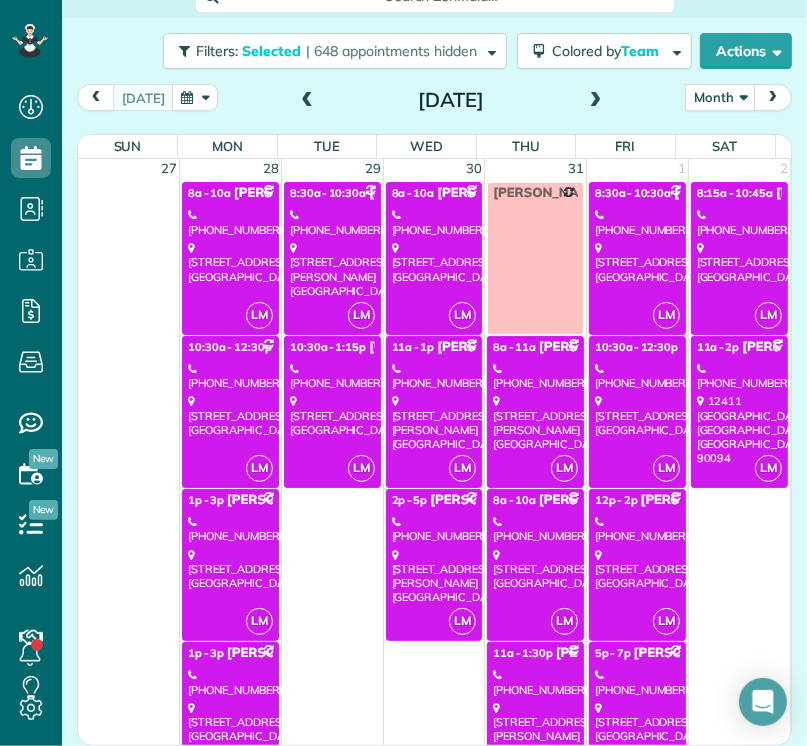 click on "LM 8a - 11a   [PERSON_NAME] [PHONE_NUMBER] [STREET_ADDRESS][PERSON_NAME]" at bounding box center [535, 412] 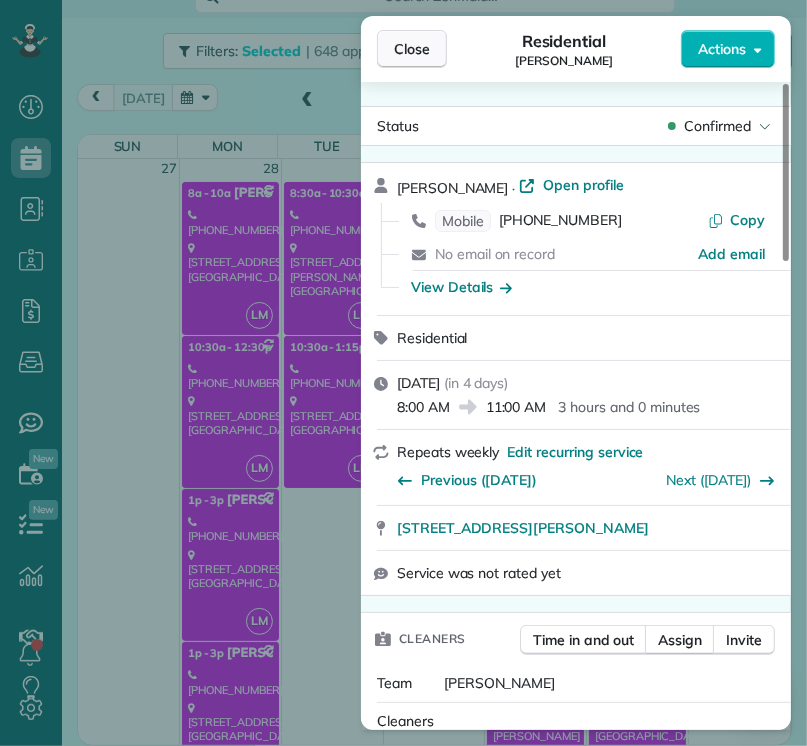 click on "Close" at bounding box center [412, 49] 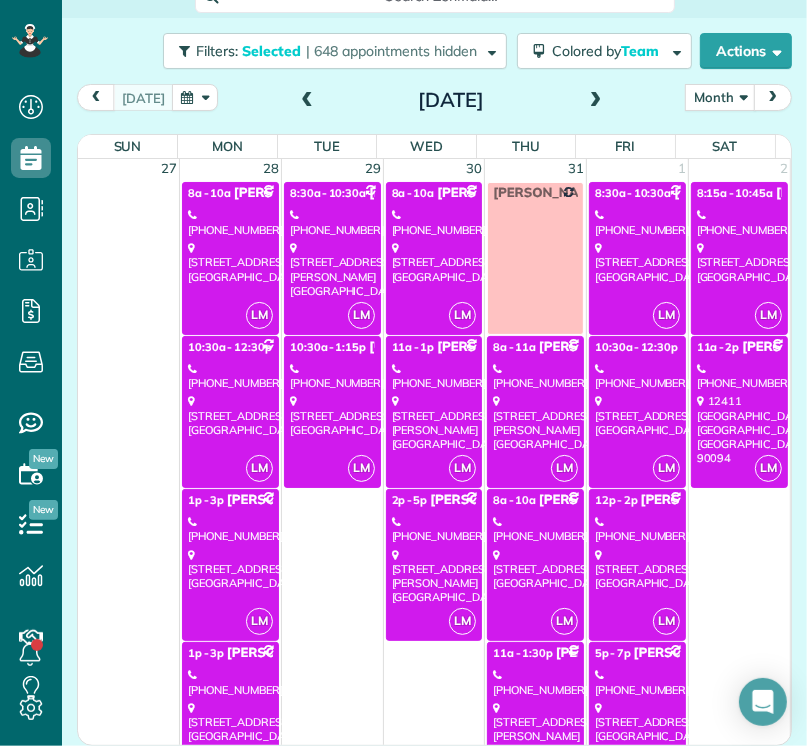 click on "[PHONE_NUMBER]" at bounding box center [535, 529] 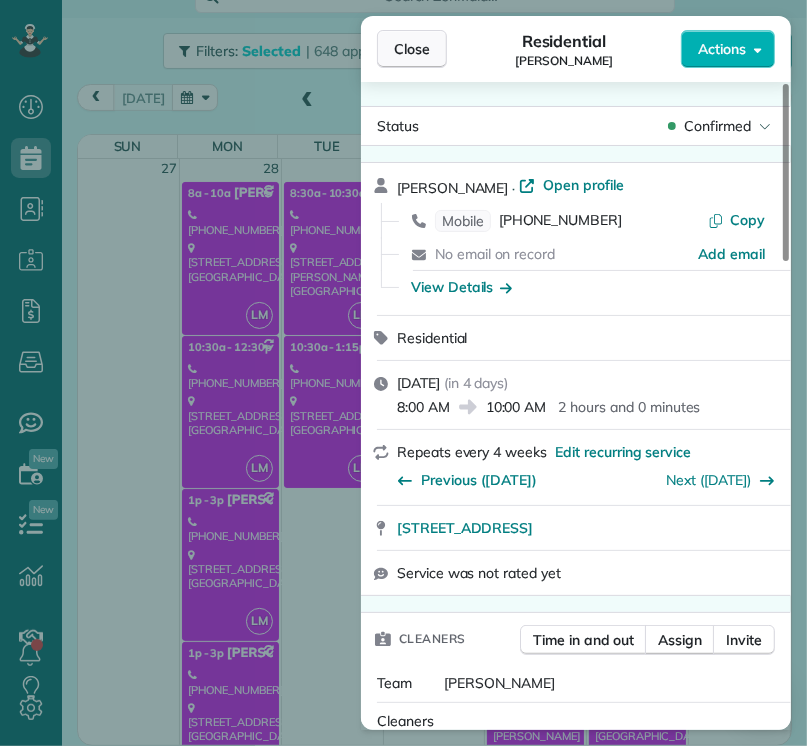 click on "Close" at bounding box center (412, 49) 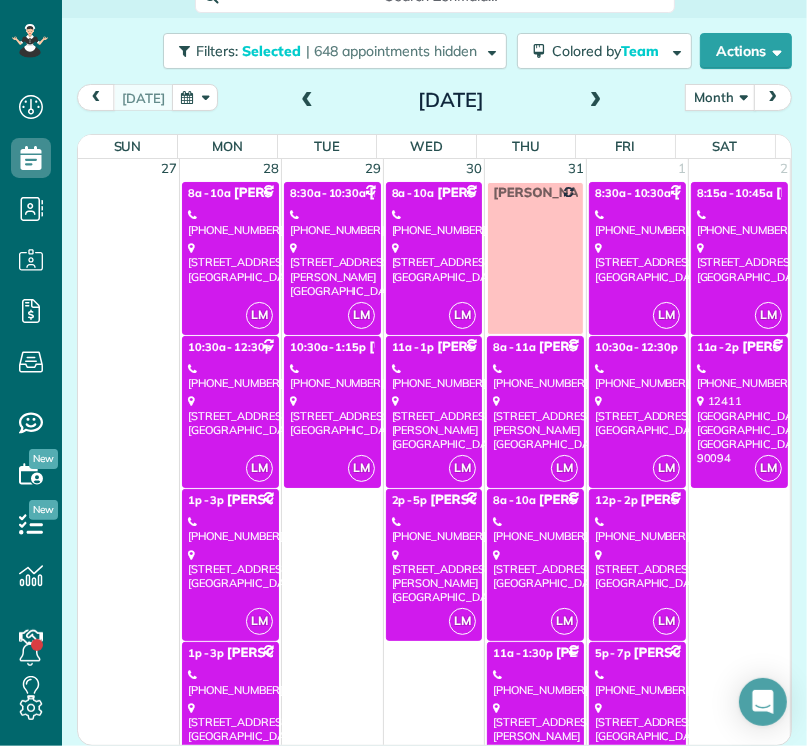 click on "[PHONE_NUMBER]" at bounding box center (535, 682) 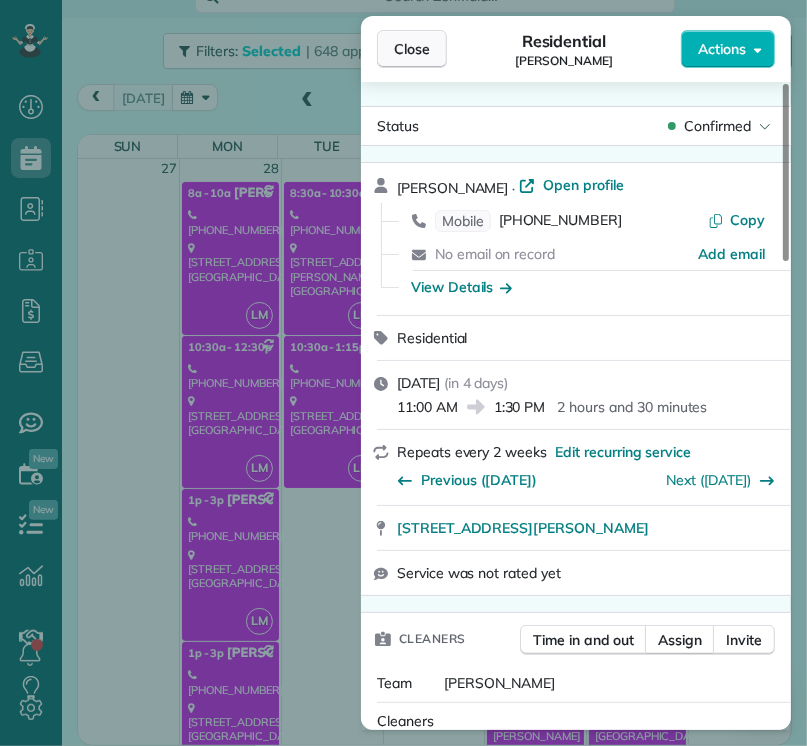 click on "Close" at bounding box center [412, 49] 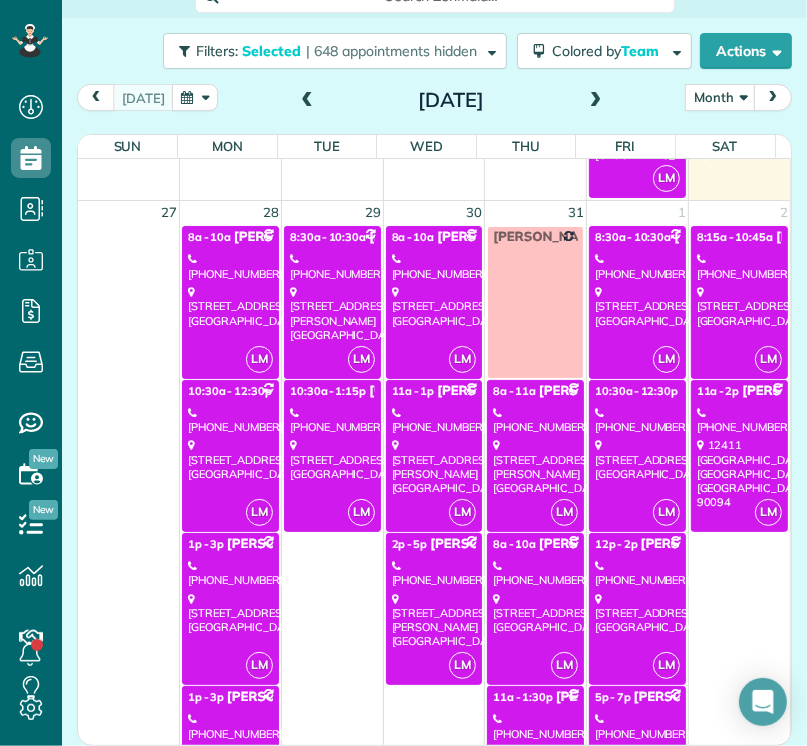 scroll, scrollTop: 2670, scrollLeft: 0, axis: vertical 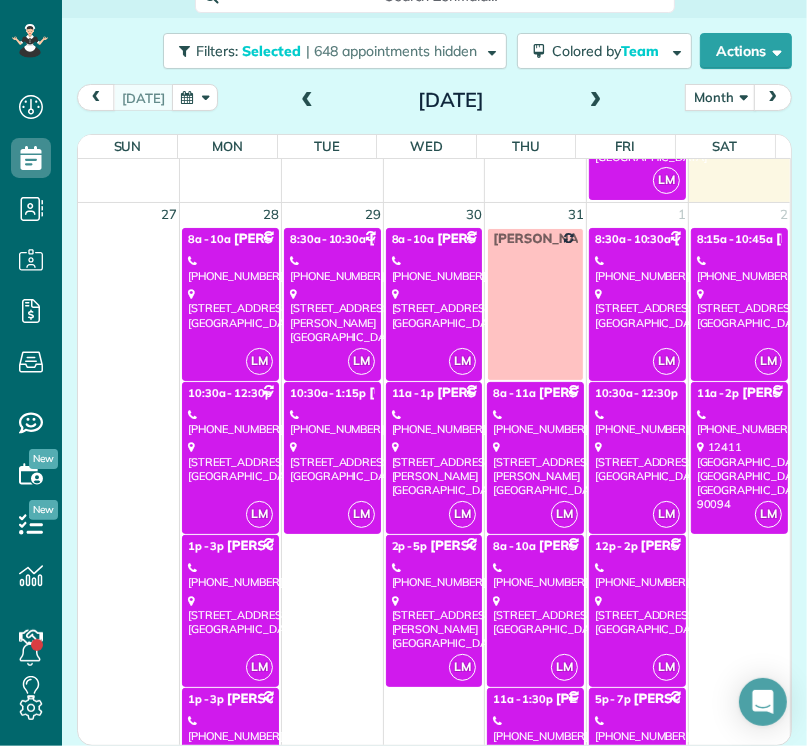 click on "[STREET_ADDRESS]" at bounding box center (637, 308) 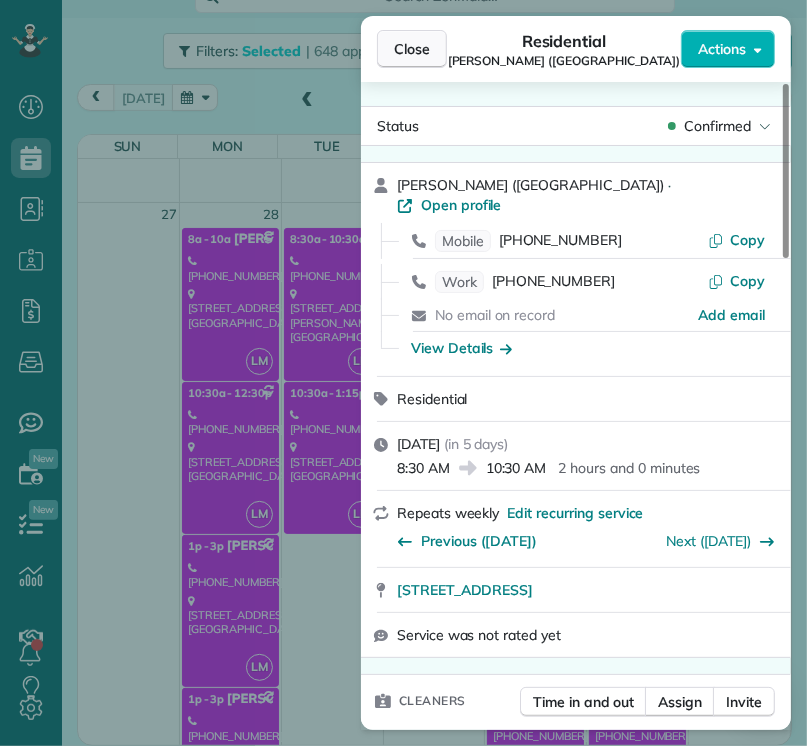 click on "Close" at bounding box center [412, 49] 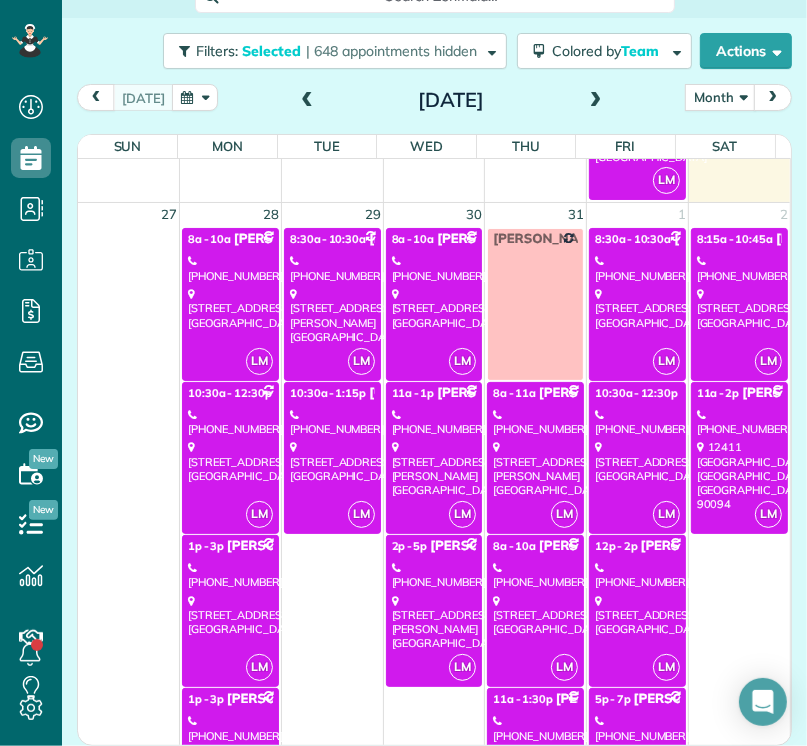 click on "[PHONE_NUMBER]" at bounding box center [637, 422] 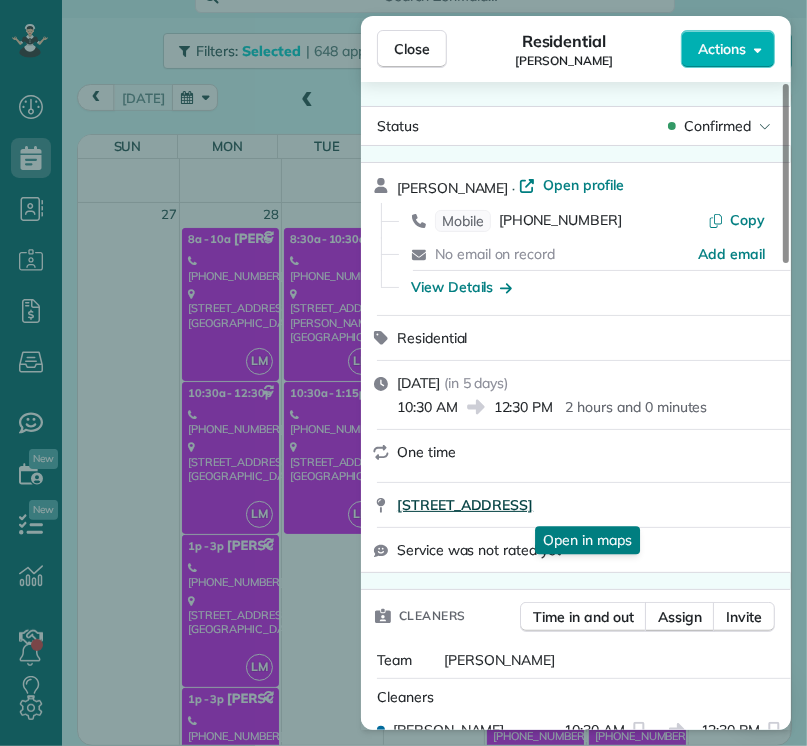click on "[STREET_ADDRESS]" at bounding box center [465, 505] 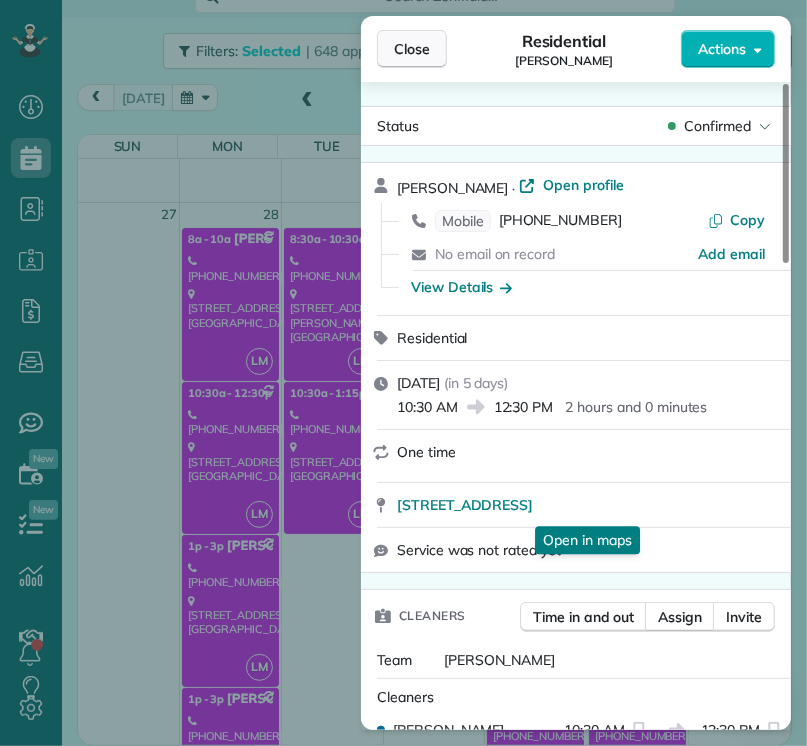 click on "Close" at bounding box center [412, 49] 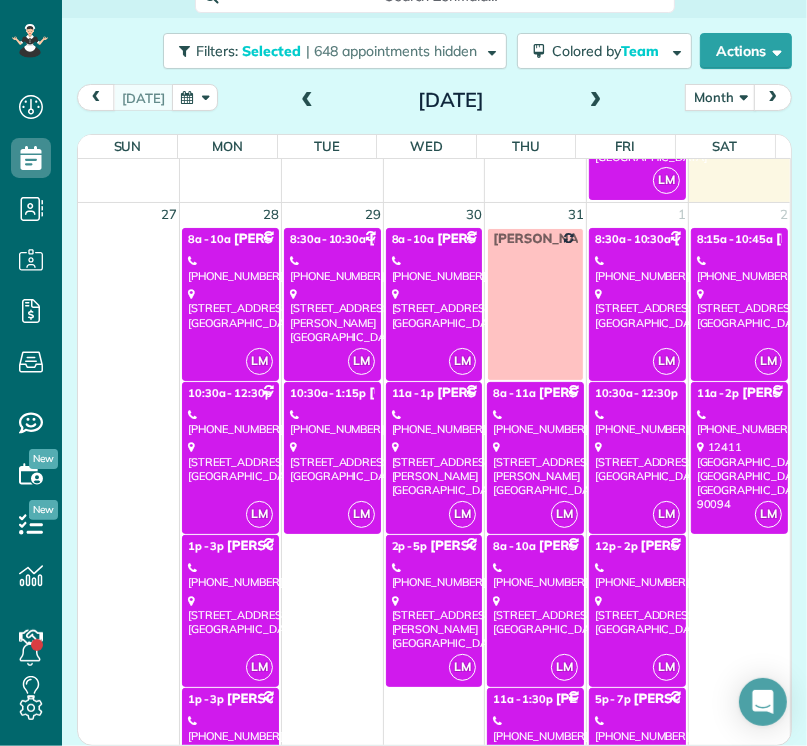 click on "[PHONE_NUMBER]" at bounding box center [637, 575] 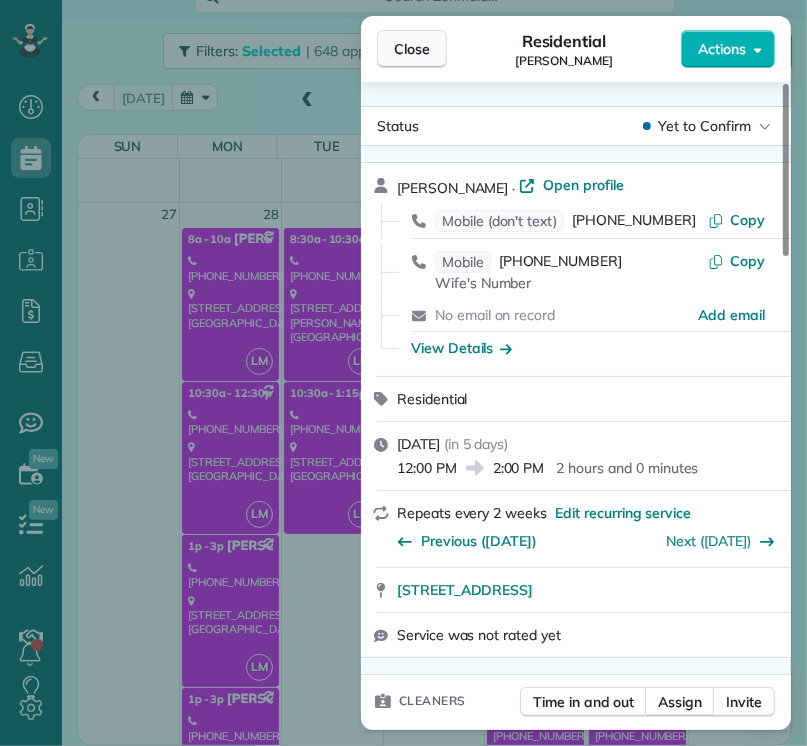click on "Close" at bounding box center (412, 49) 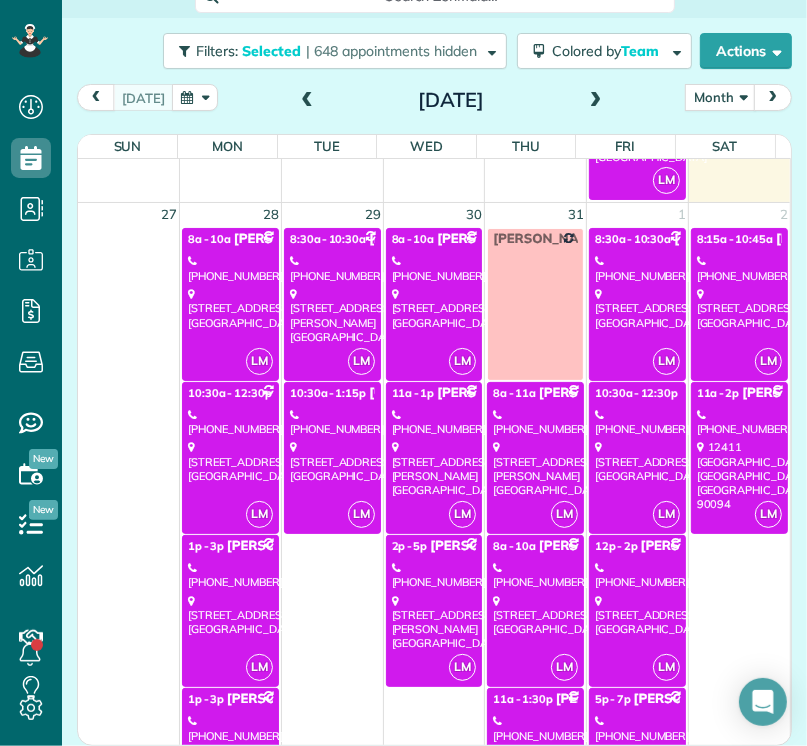 click on "LM 5p - 7p   [PERSON_NAME] - Unrealistic Ideas [PHONE_NUMBER] [STREET_ADDRESS]" at bounding box center [637, 764] 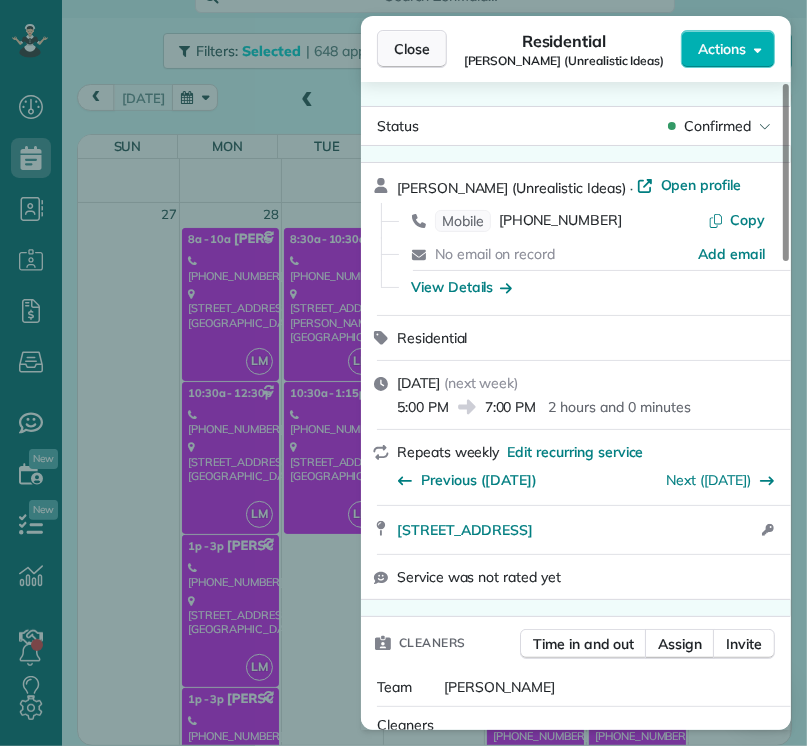 click on "Close" at bounding box center (412, 49) 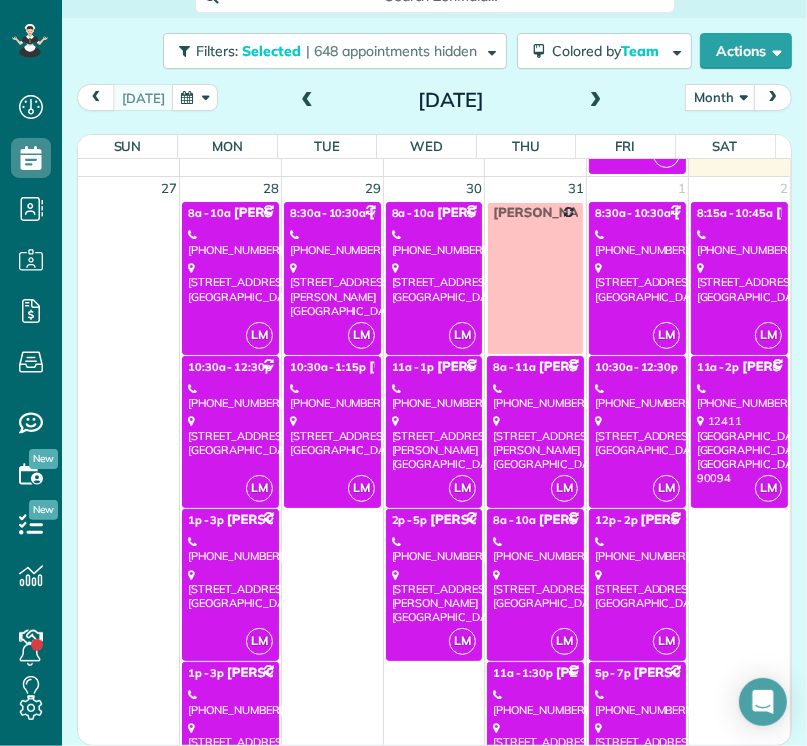 scroll, scrollTop: 2697, scrollLeft: 0, axis: vertical 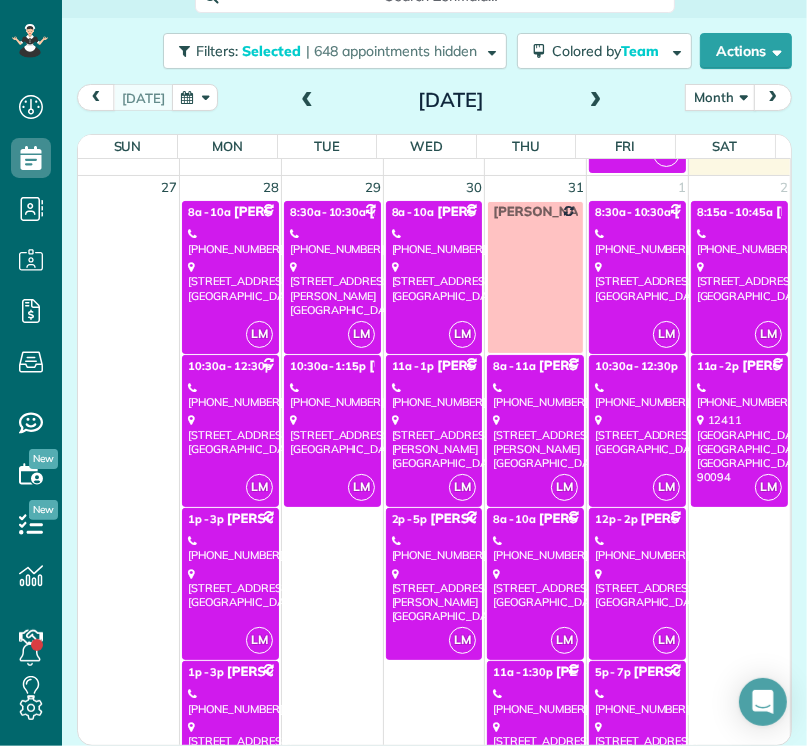click on "[STREET_ADDRESS]" at bounding box center (739, 281) 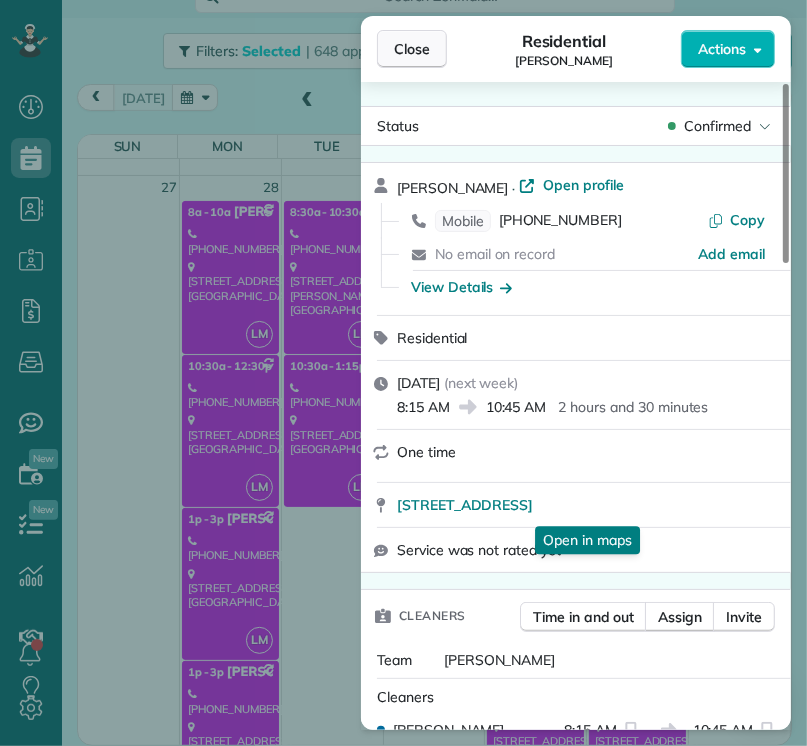 click on "Close" at bounding box center (412, 49) 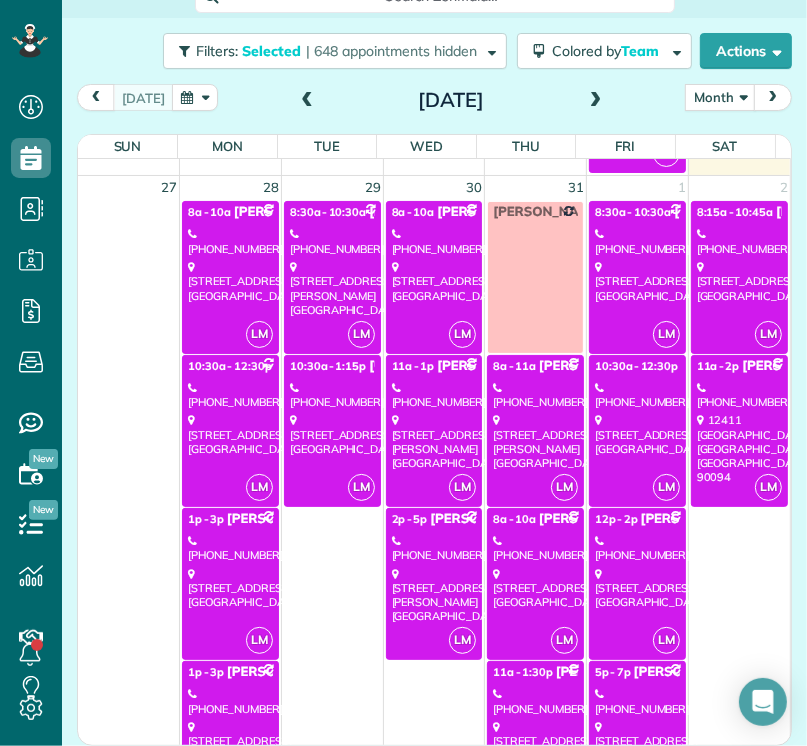 click on "12411 [GEOGRAPHIC_DATA]" at bounding box center (739, 448) 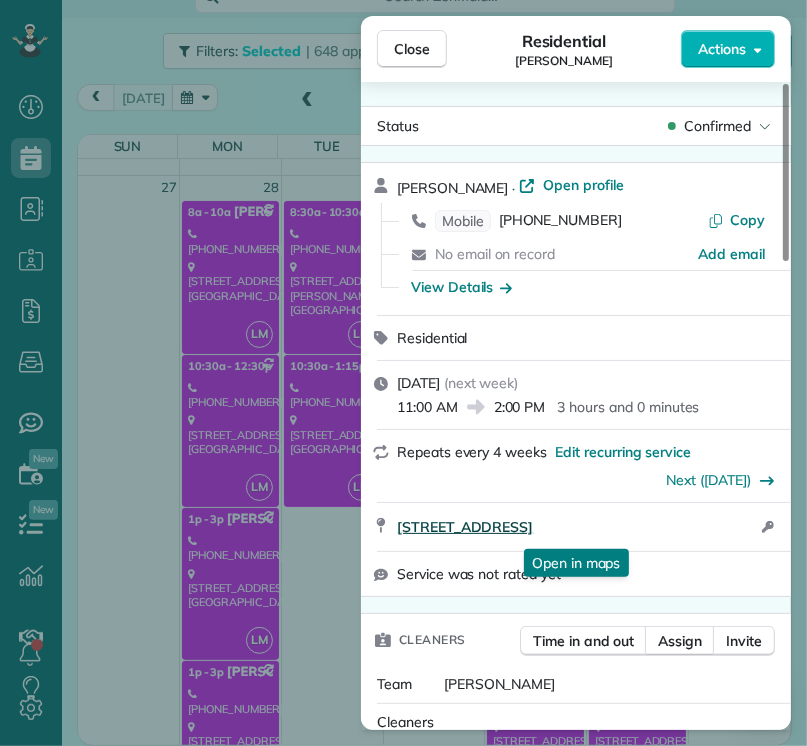 click on "[STREET_ADDRESS]" at bounding box center [465, 527] 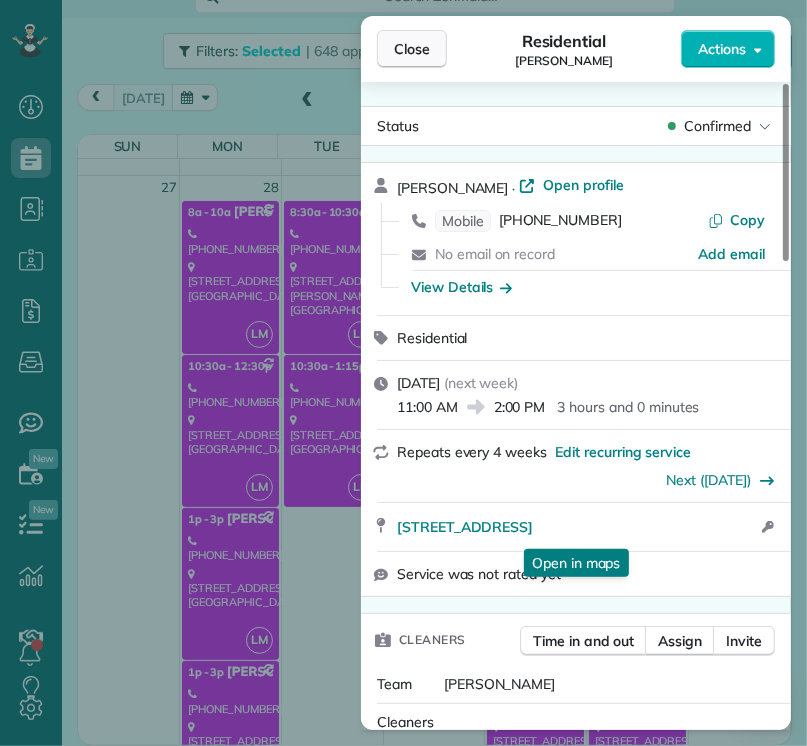click on "Close" at bounding box center [412, 49] 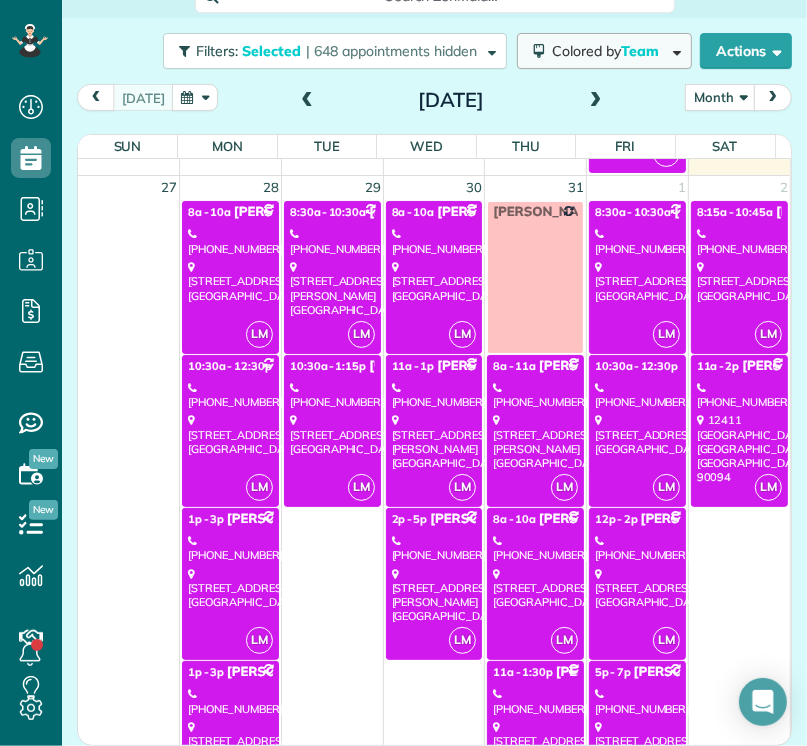 click on "Team" at bounding box center (641, 51) 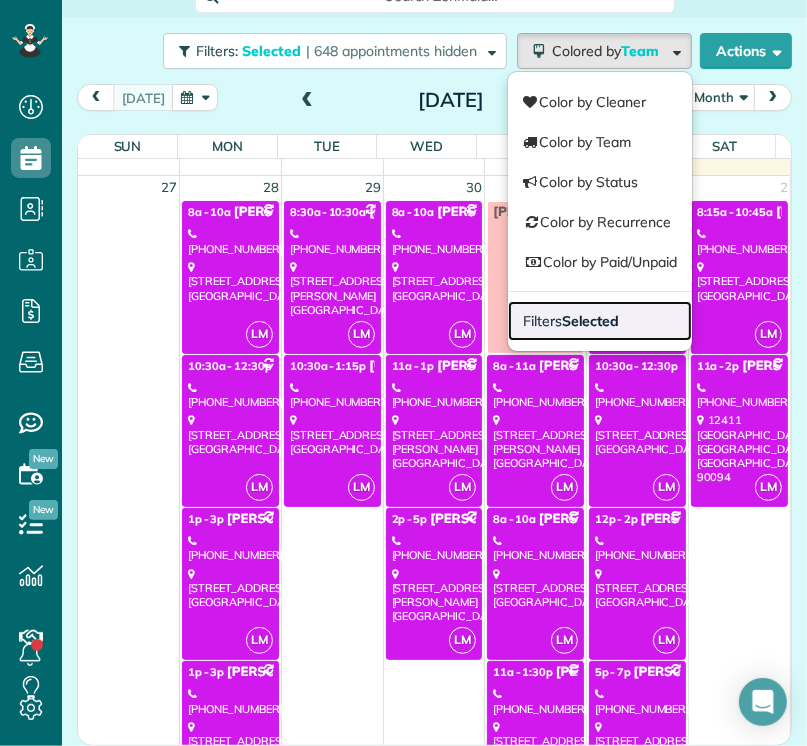 click on "Selected" at bounding box center [591, 321] 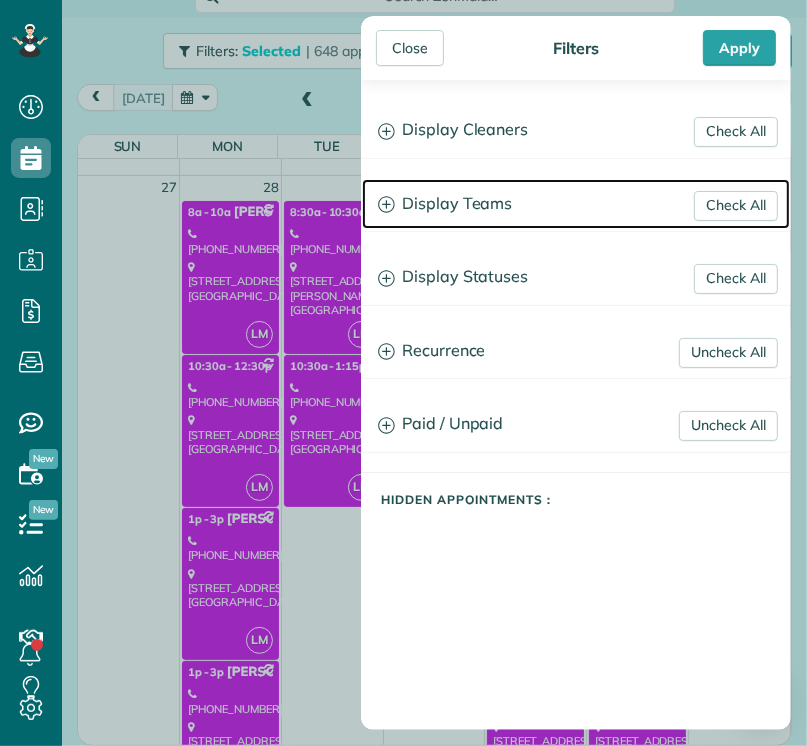 click on "Display Teams" at bounding box center (576, 204) 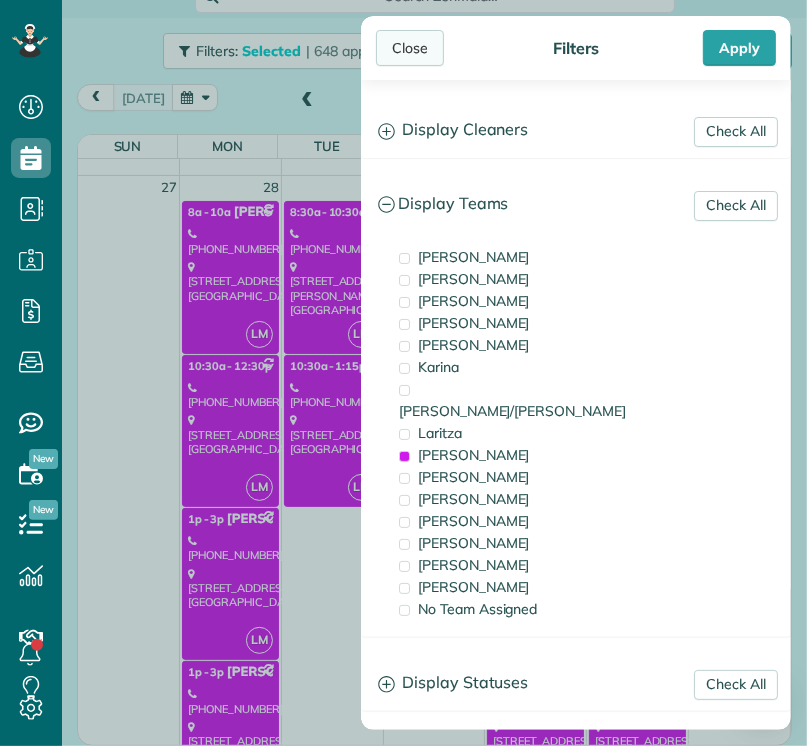 click on "Close" at bounding box center (410, 48) 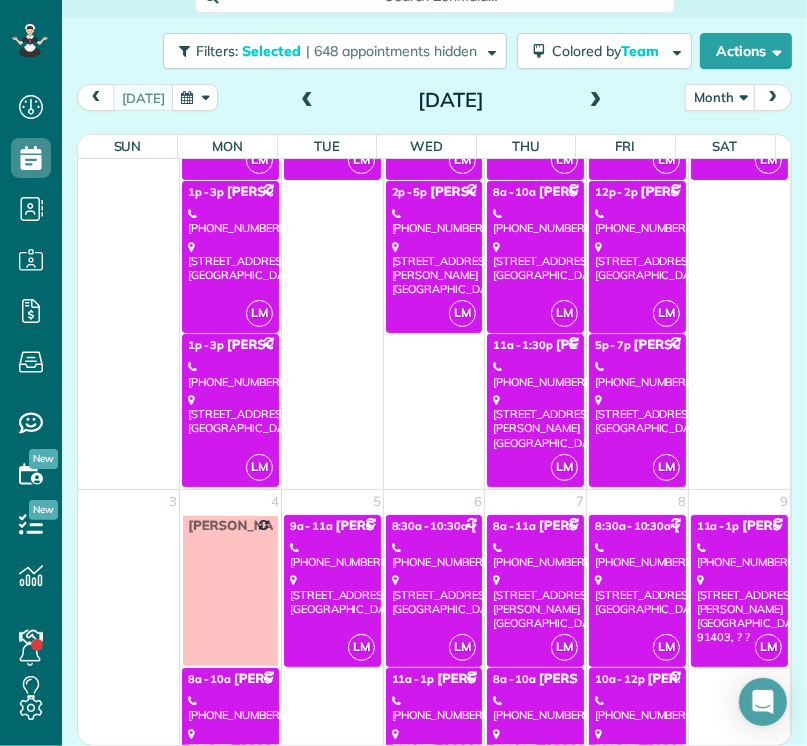 scroll, scrollTop: 3020, scrollLeft: 0, axis: vertical 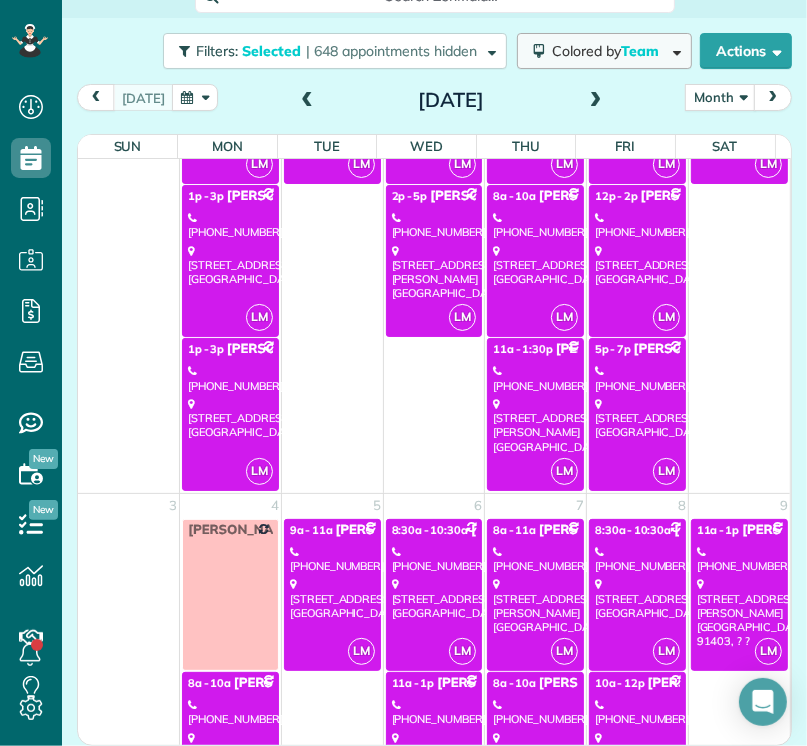 click on "Colored by  Team" at bounding box center (609, 51) 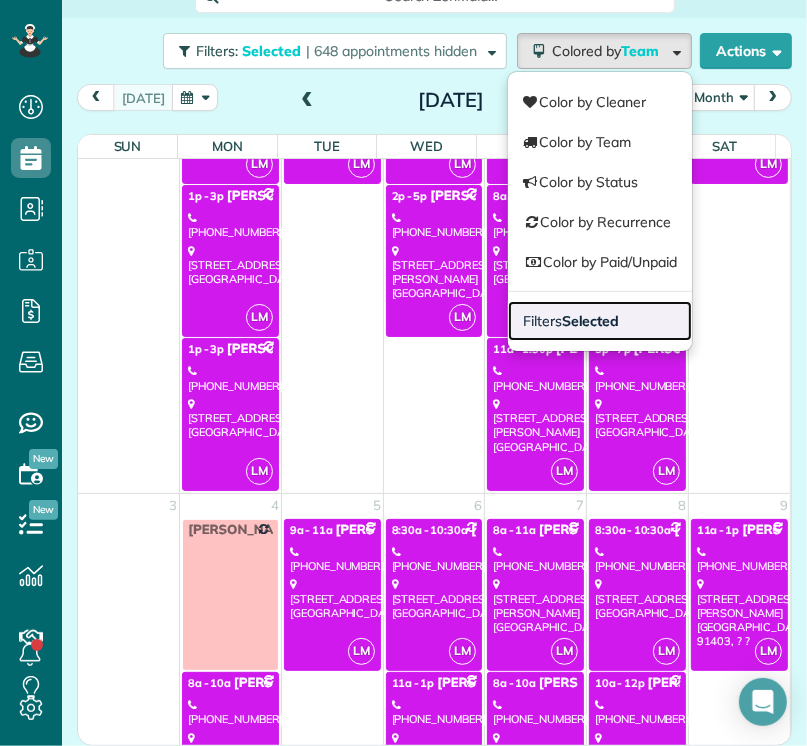 click on "Selected" at bounding box center [591, 321] 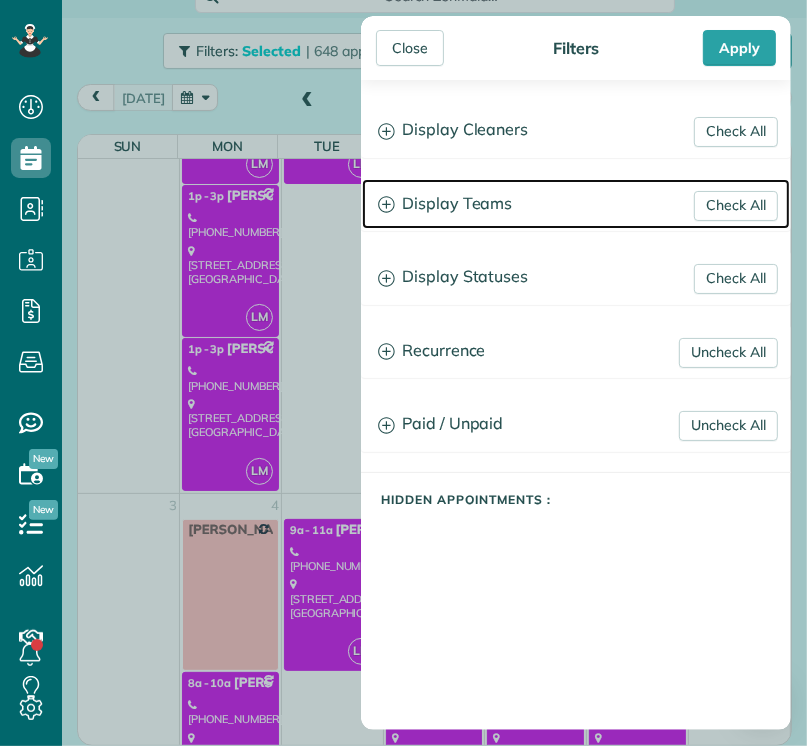 click on "Display Teams" at bounding box center [576, 204] 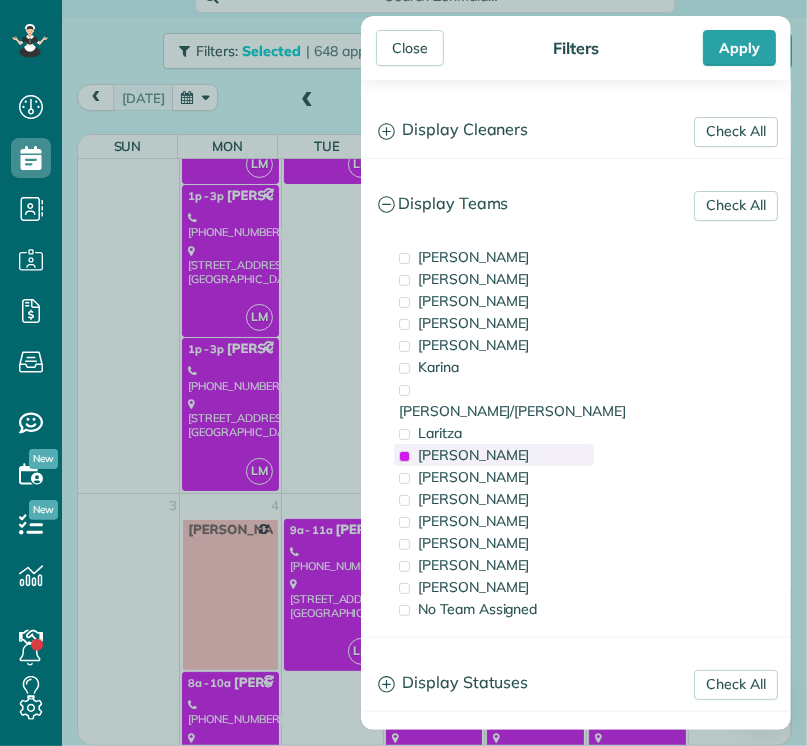 click on "[PERSON_NAME]" at bounding box center [474, 455] 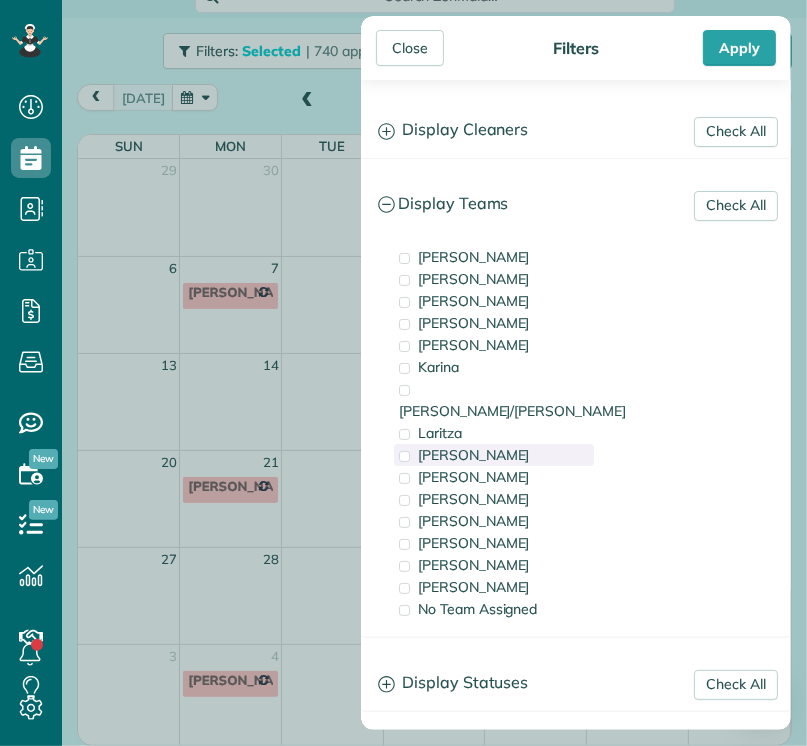 scroll, scrollTop: 0, scrollLeft: 0, axis: both 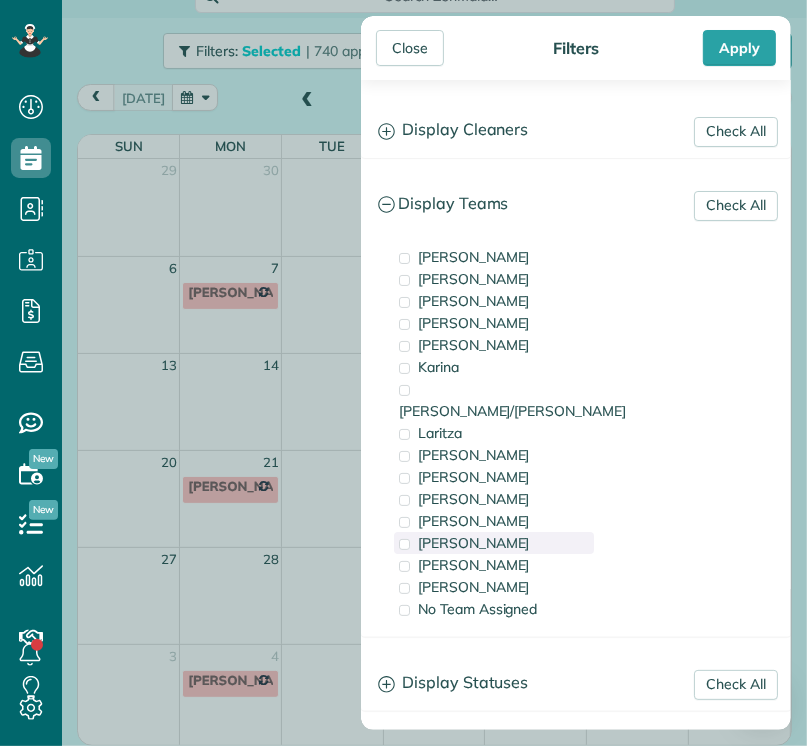 click on "[PERSON_NAME]" at bounding box center [494, 543] 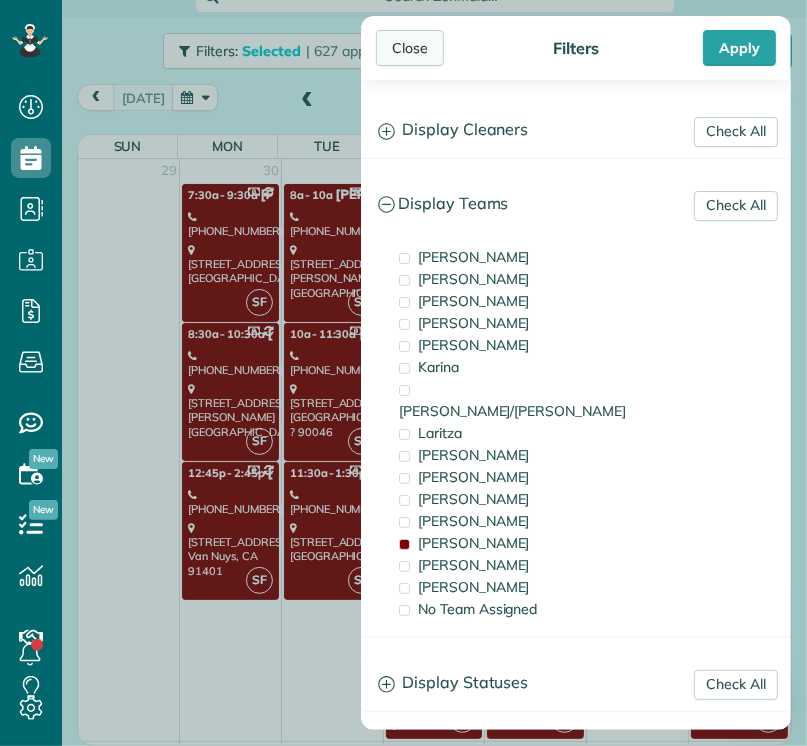 click on "Close" at bounding box center [410, 48] 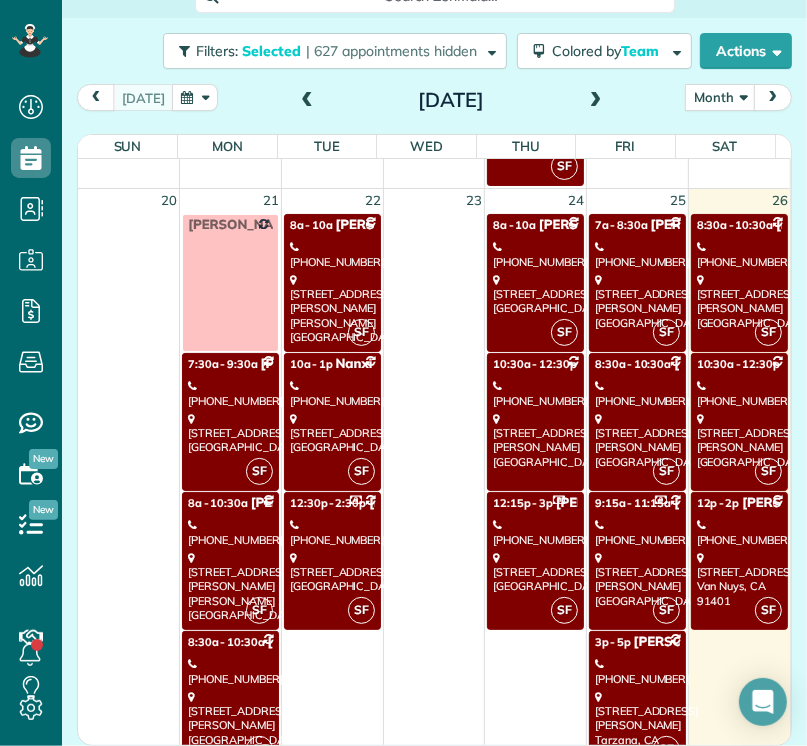 scroll, scrollTop: 2135, scrollLeft: 0, axis: vertical 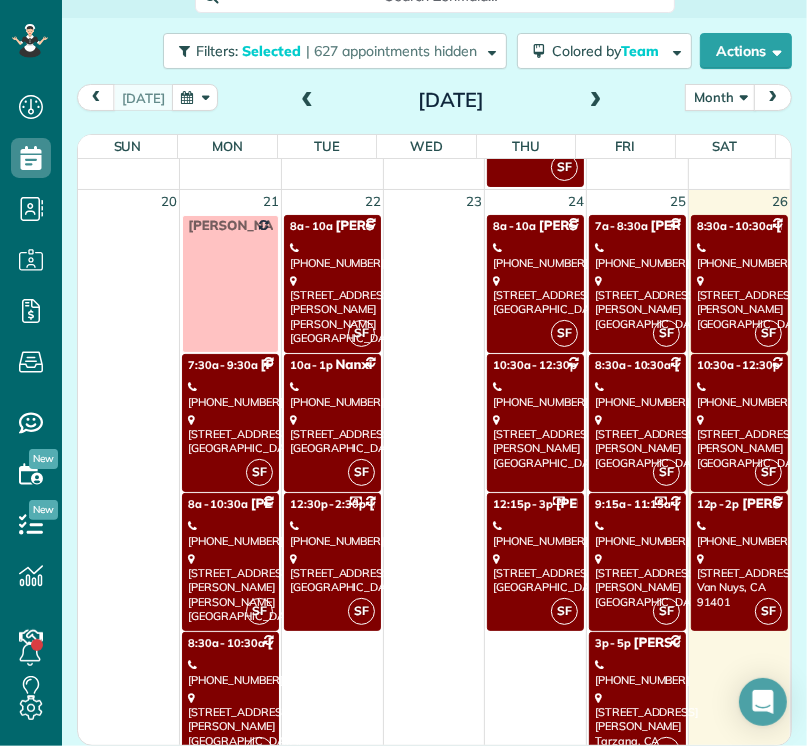 click on "[STREET_ADDRESS][PERSON_NAME][PERSON_NAME]" at bounding box center (332, 309) 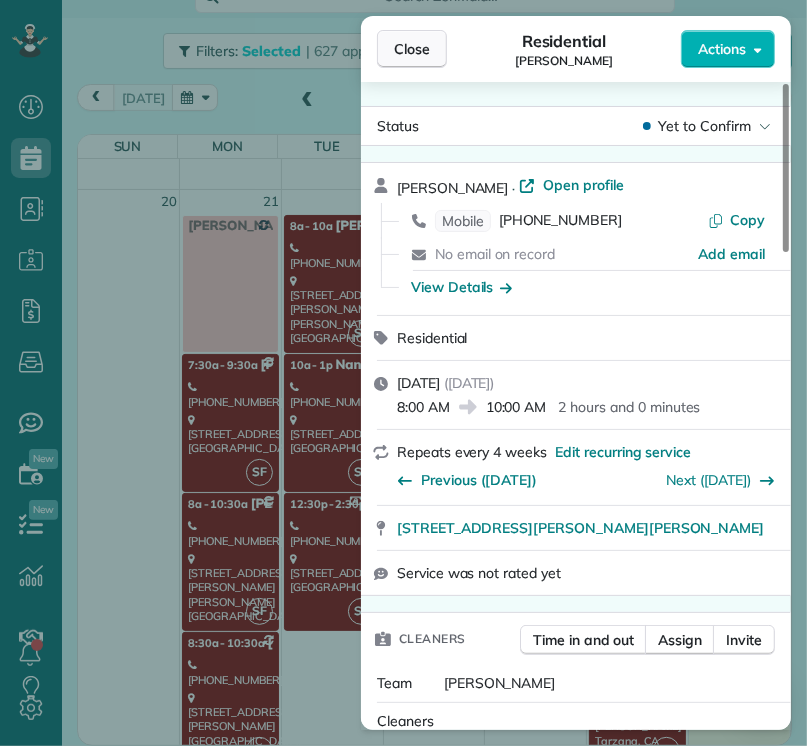 click on "Close" at bounding box center (412, 49) 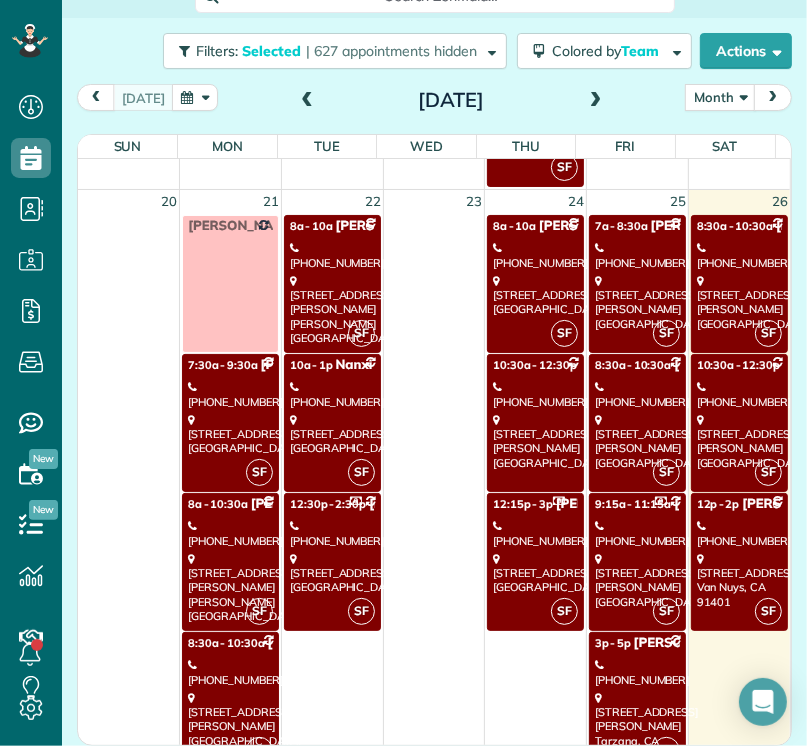 click on "[PHONE_NUMBER]" at bounding box center [535, 533] 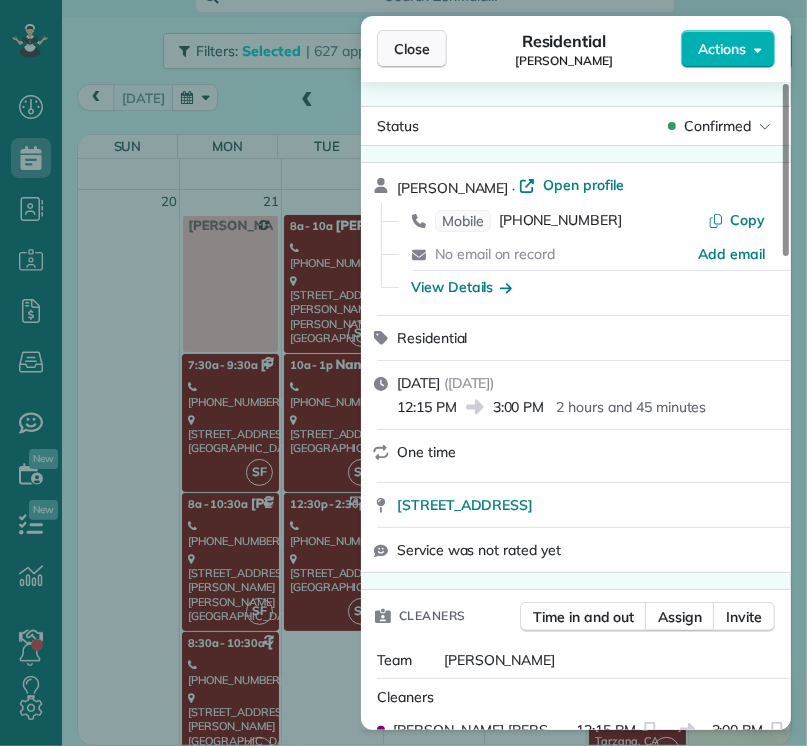click on "Close" at bounding box center [412, 49] 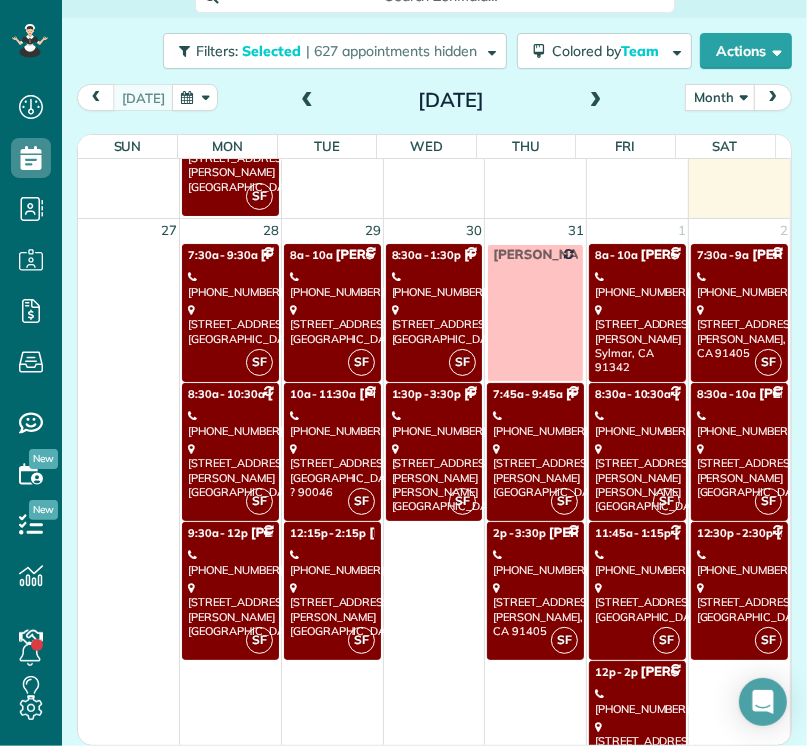 scroll, scrollTop: 2832, scrollLeft: 0, axis: vertical 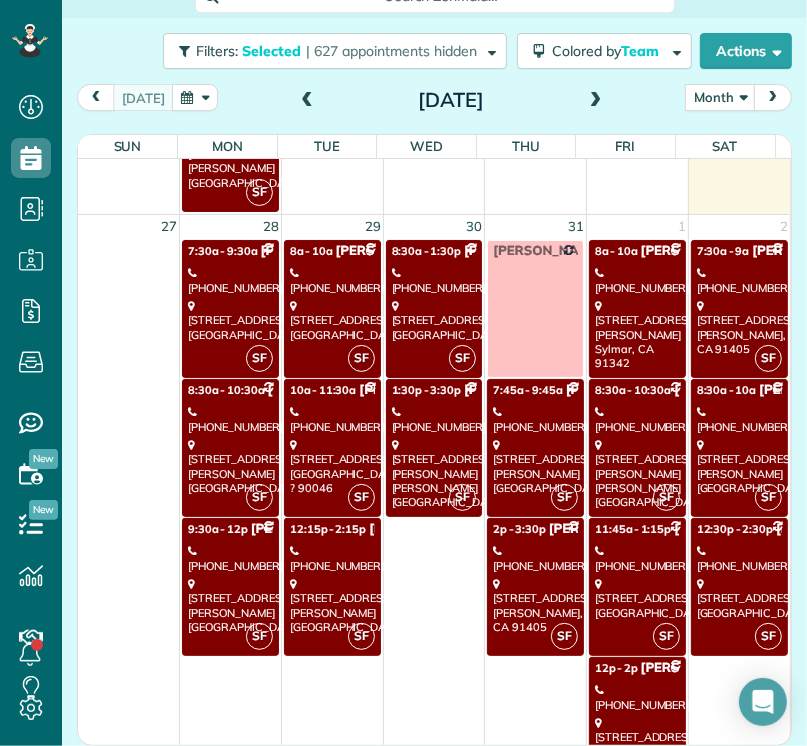 click on "[STREET_ADDRESS]" at bounding box center (230, 320) 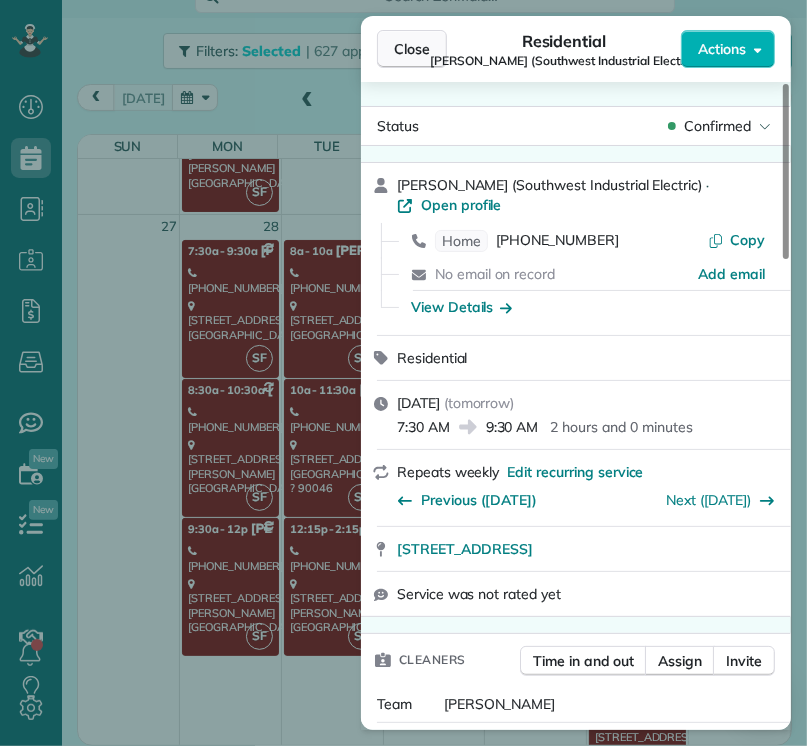click on "Close" at bounding box center [412, 49] 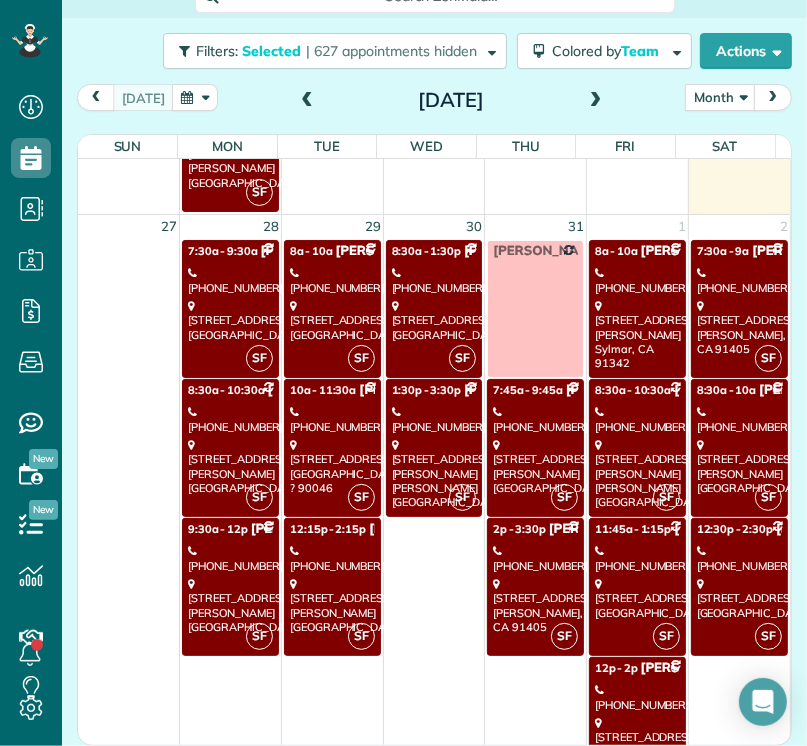 click on "[PHONE_NUMBER]" at bounding box center [230, 419] 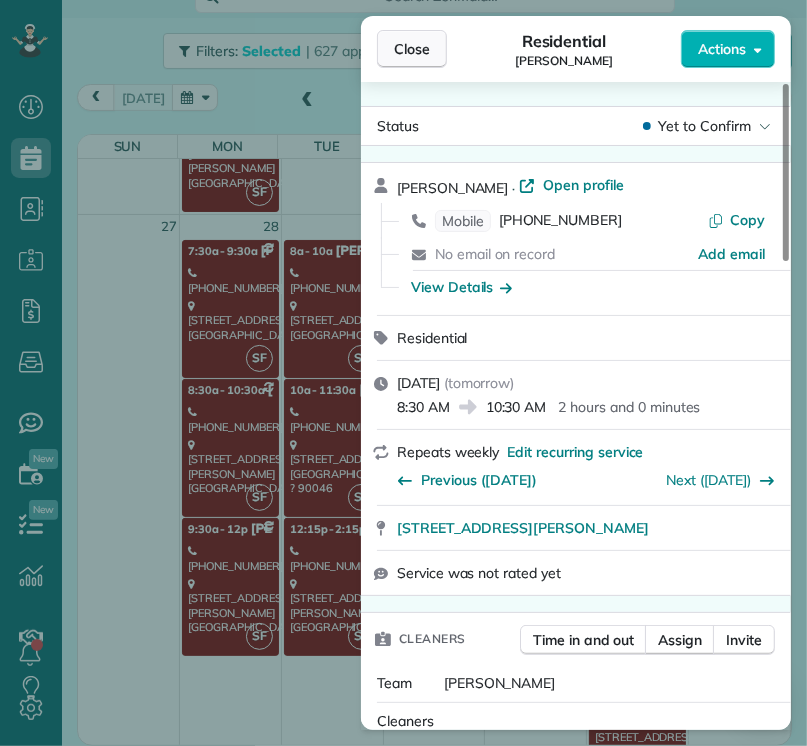 click on "Close" at bounding box center (412, 49) 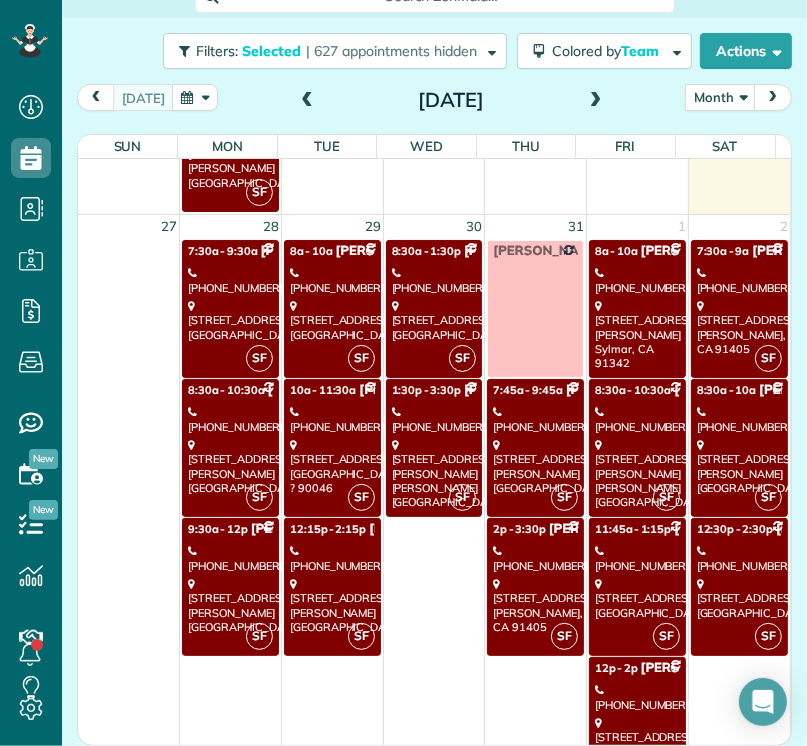 click on "[PHONE_NUMBER]" at bounding box center [230, 558] 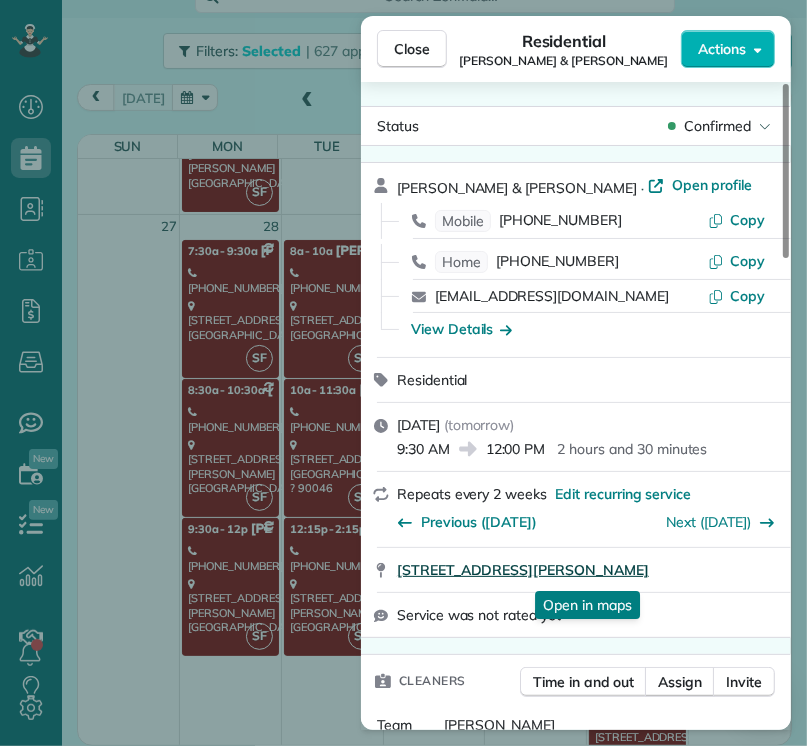 click on "[STREET_ADDRESS][PERSON_NAME]" at bounding box center [523, 570] 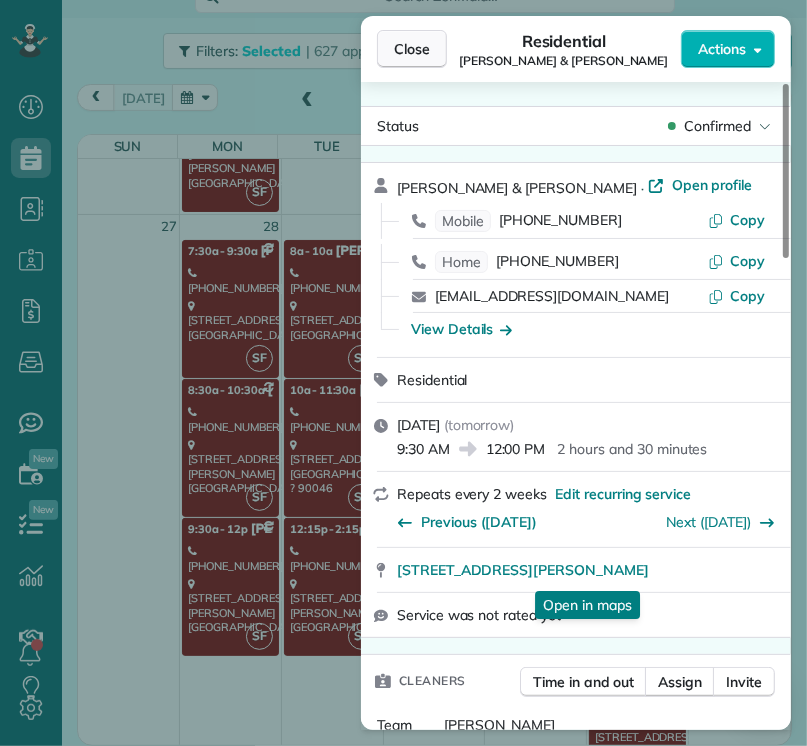 click on "Close" at bounding box center (412, 49) 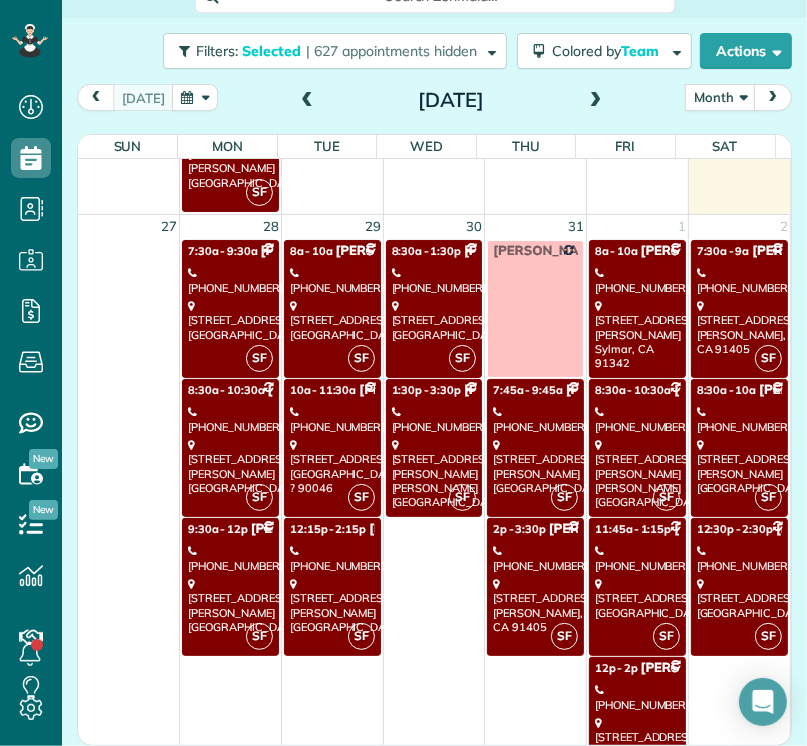 click on "[STREET_ADDRESS]" at bounding box center [332, 320] 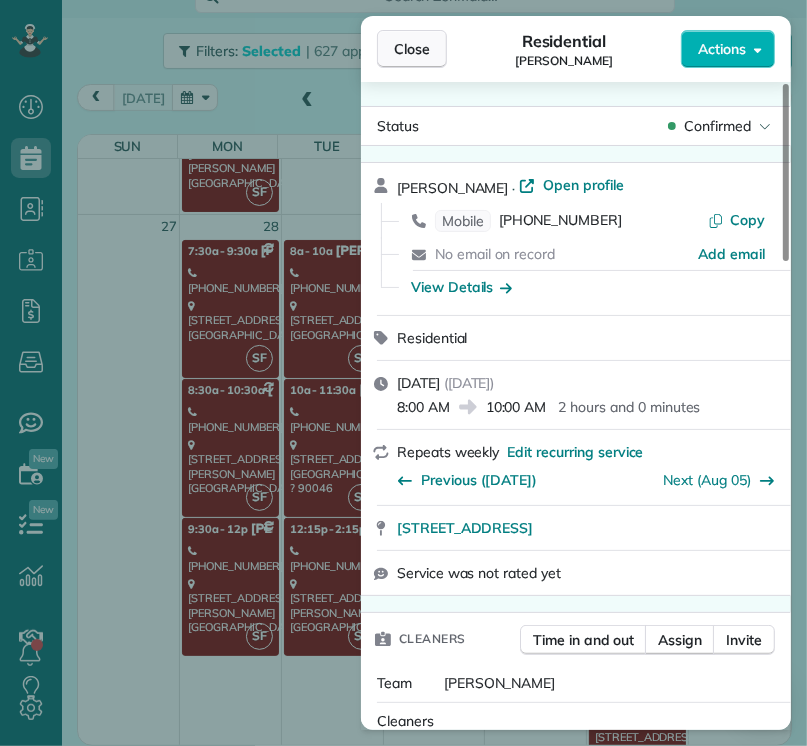 click on "Close" at bounding box center (412, 49) 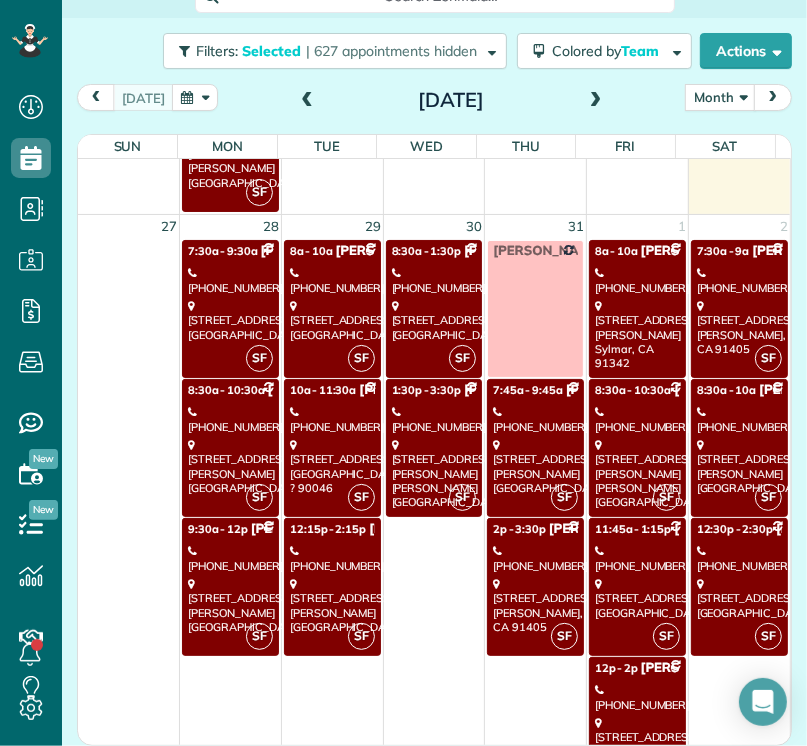 click on "[PHONE_NUMBER]" at bounding box center (332, 419) 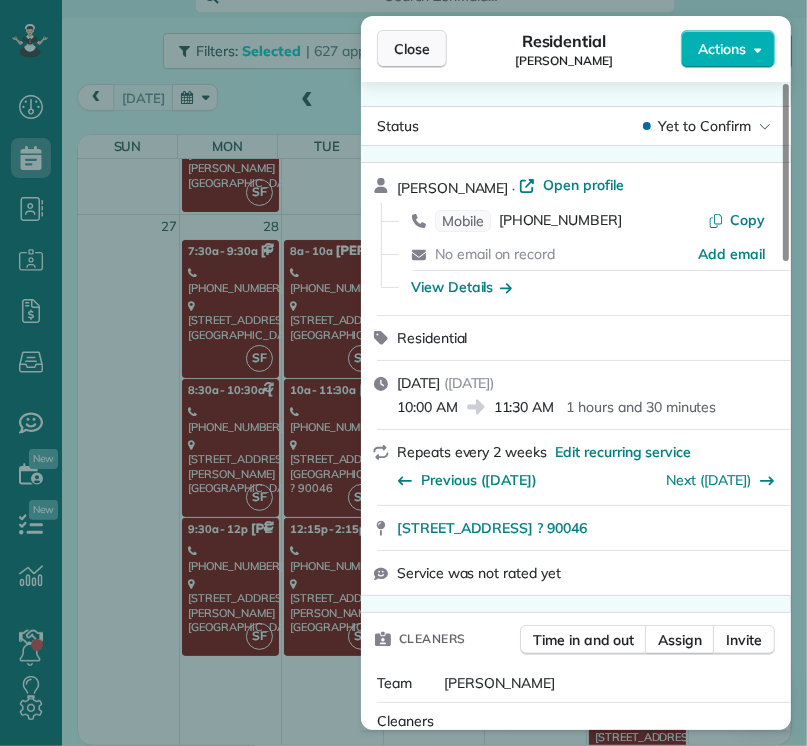 click on "Close" at bounding box center [412, 49] 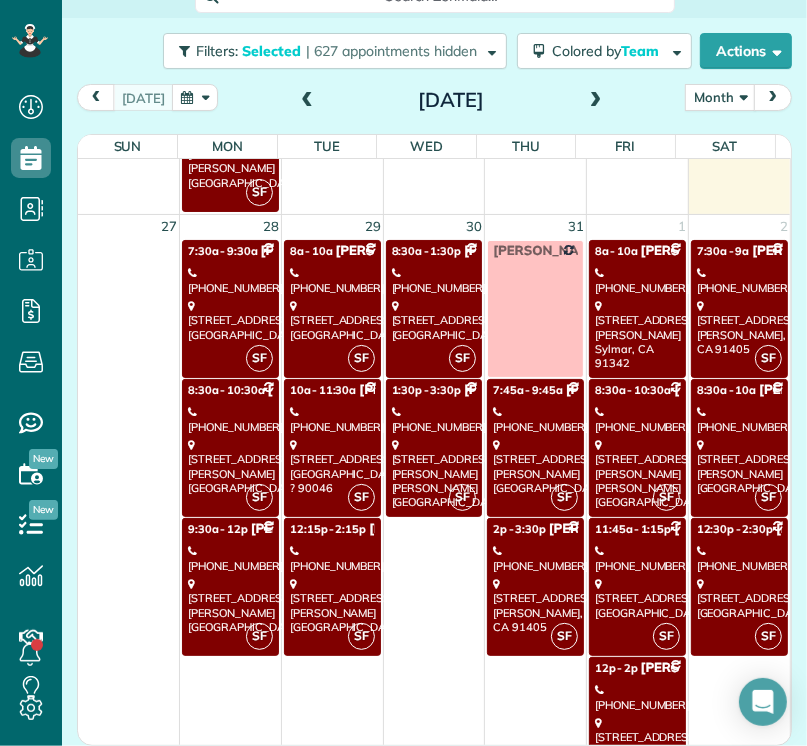 click on "[STREET_ADDRESS][PERSON_NAME]" at bounding box center [332, 605] 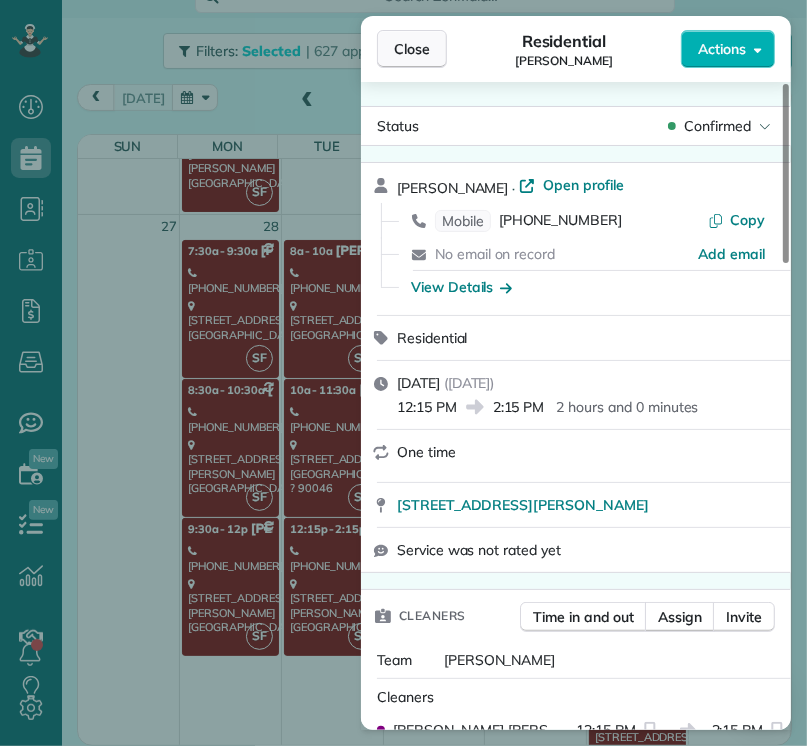 click on "Close" at bounding box center [412, 49] 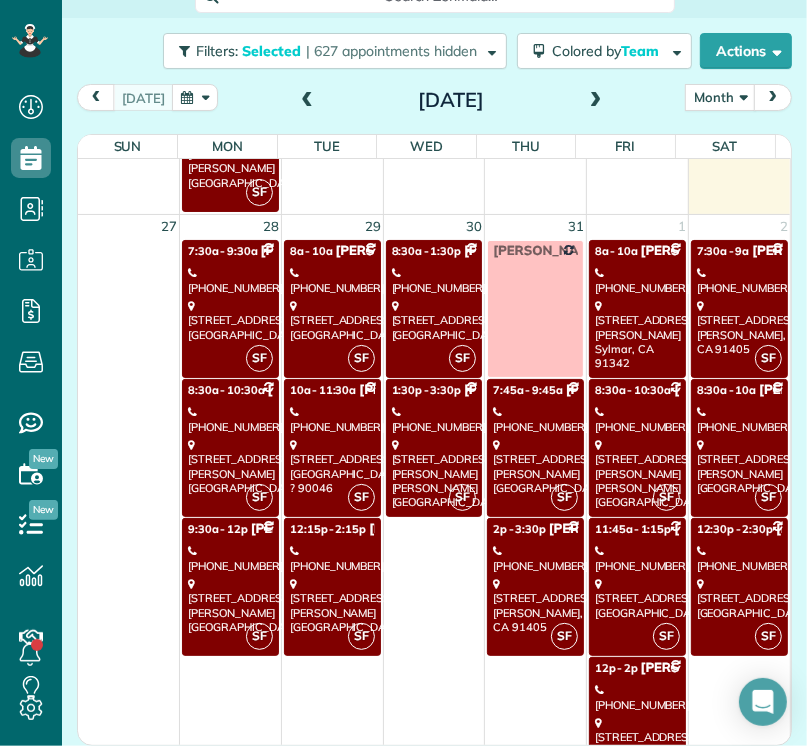 click on "[STREET_ADDRESS]" at bounding box center [434, 320] 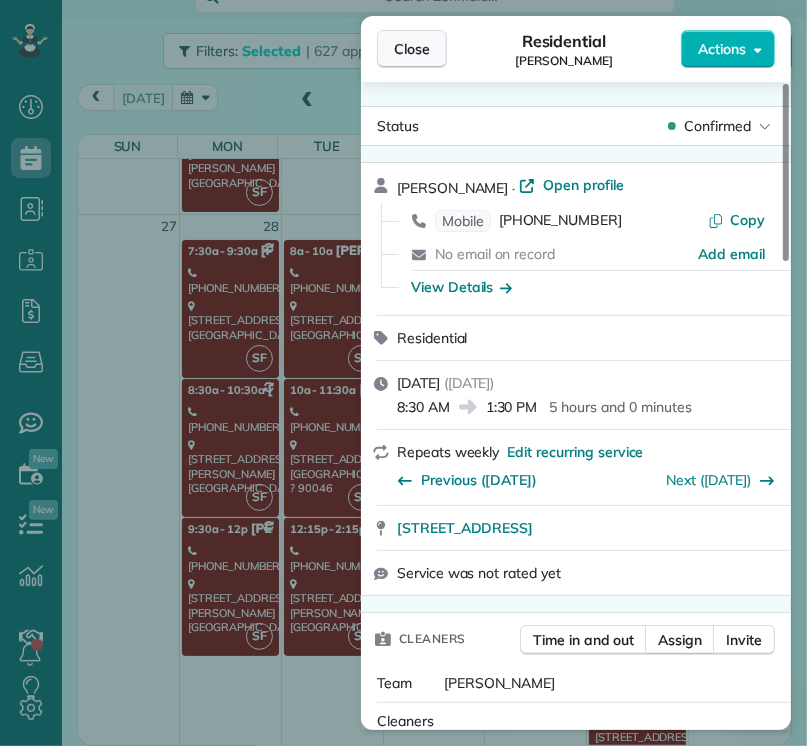 click on "Close" at bounding box center (412, 49) 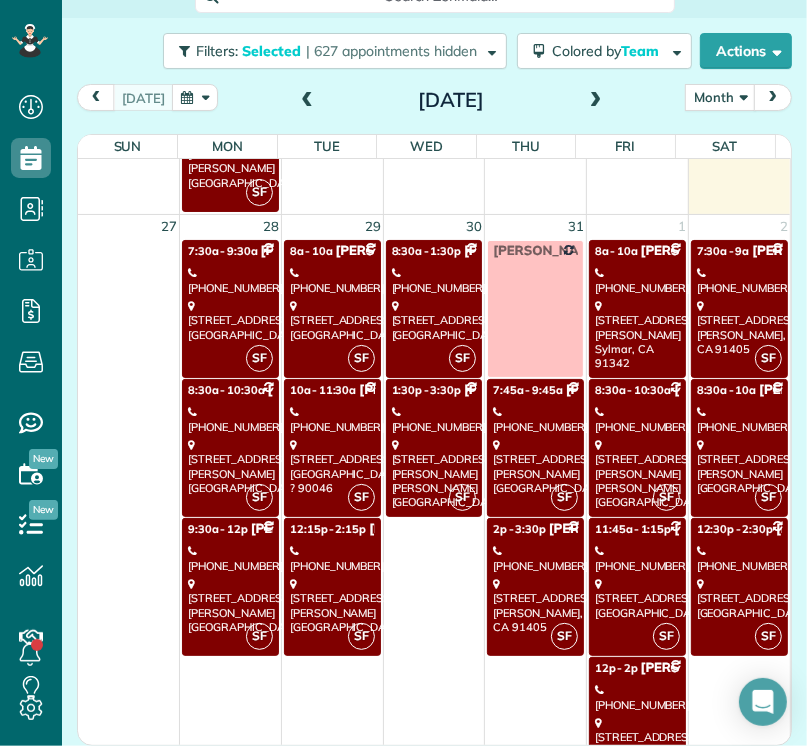 click on "[PHONE_NUMBER]" at bounding box center (434, 419) 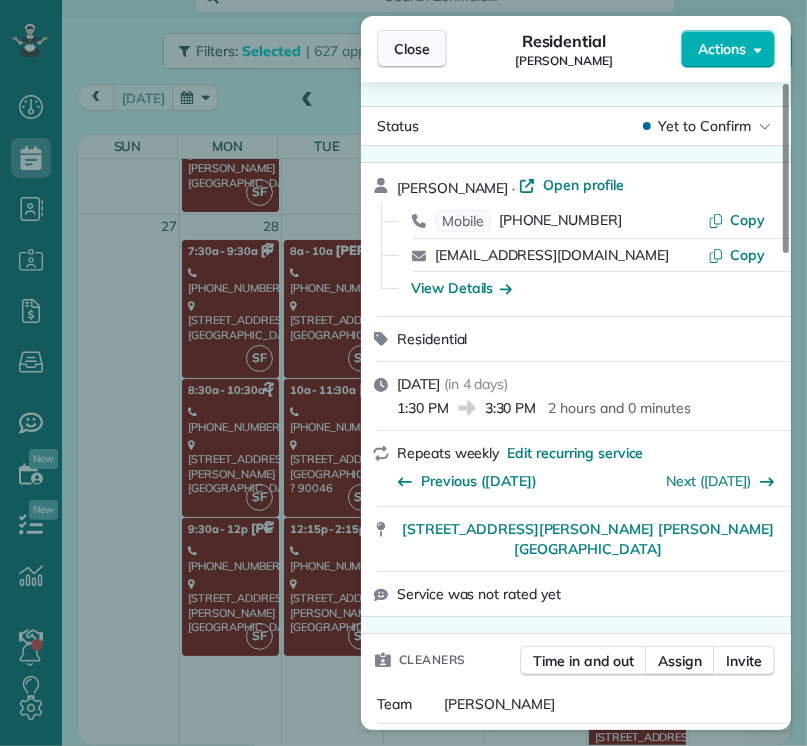 click on "Close" at bounding box center [412, 49] 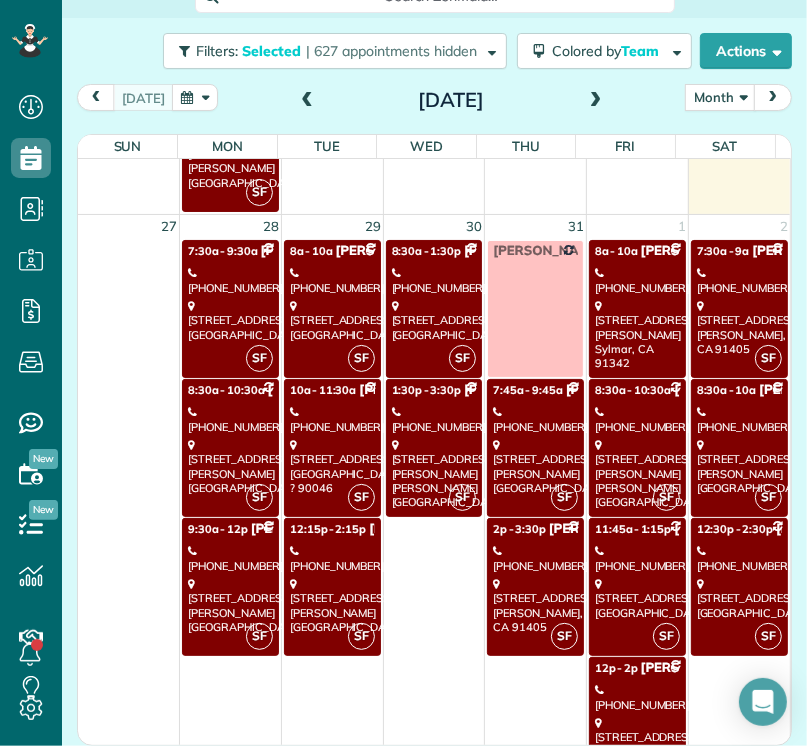 click on "[PHONE_NUMBER]" at bounding box center (535, 419) 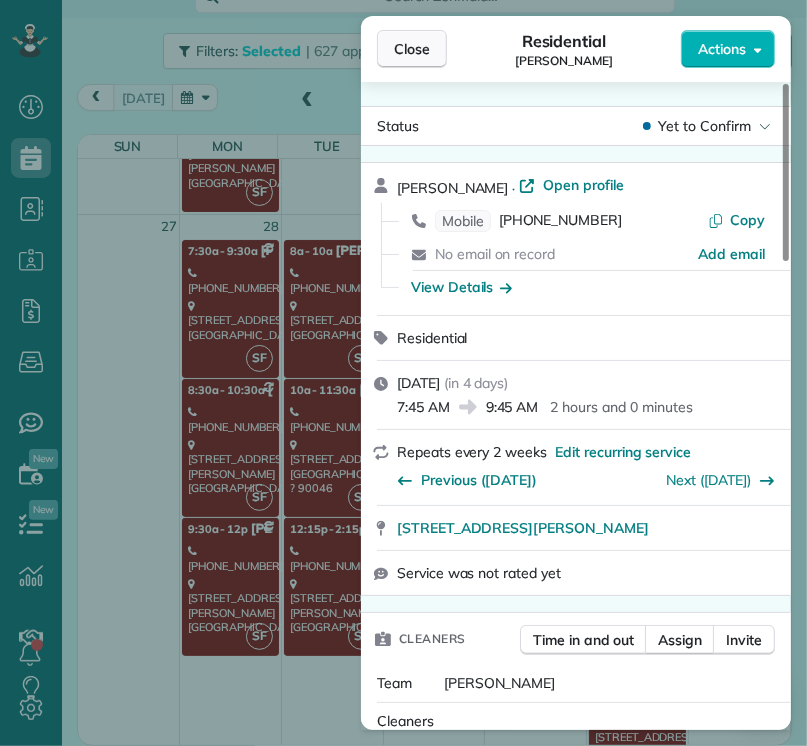 click on "Close" at bounding box center (412, 49) 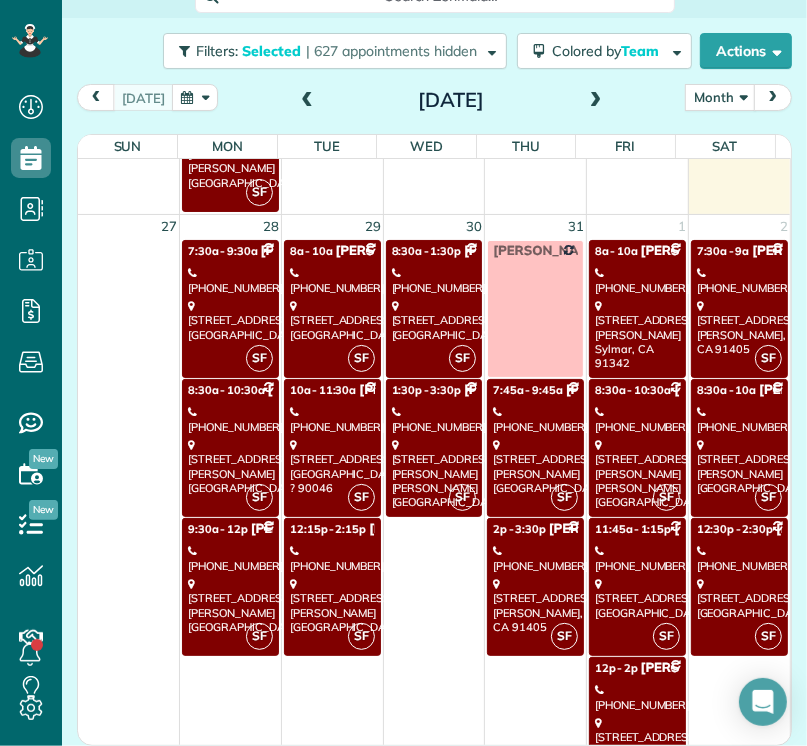 click on "[PHONE_NUMBER]" at bounding box center (535, 558) 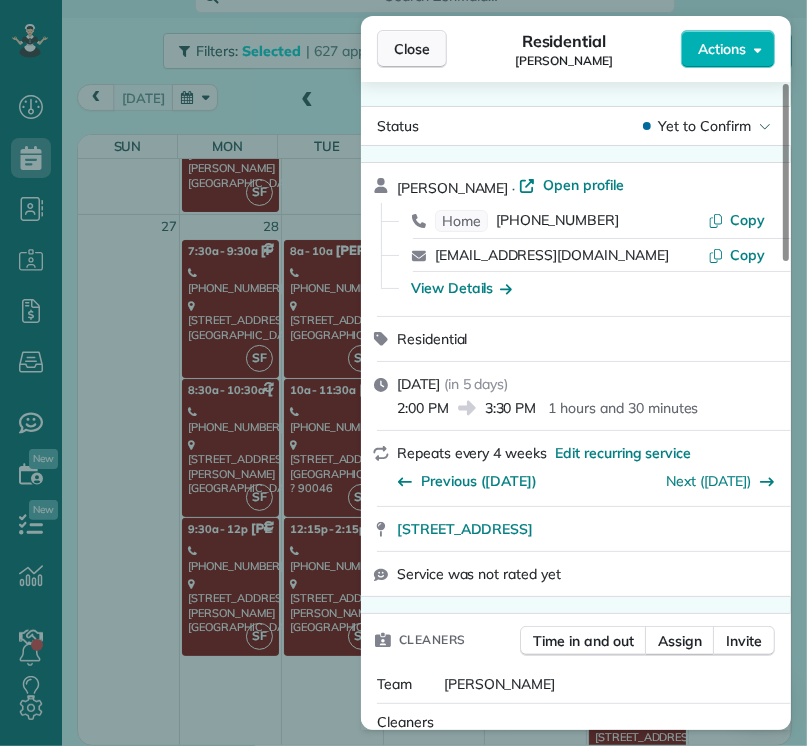 click on "Close" at bounding box center [412, 49] 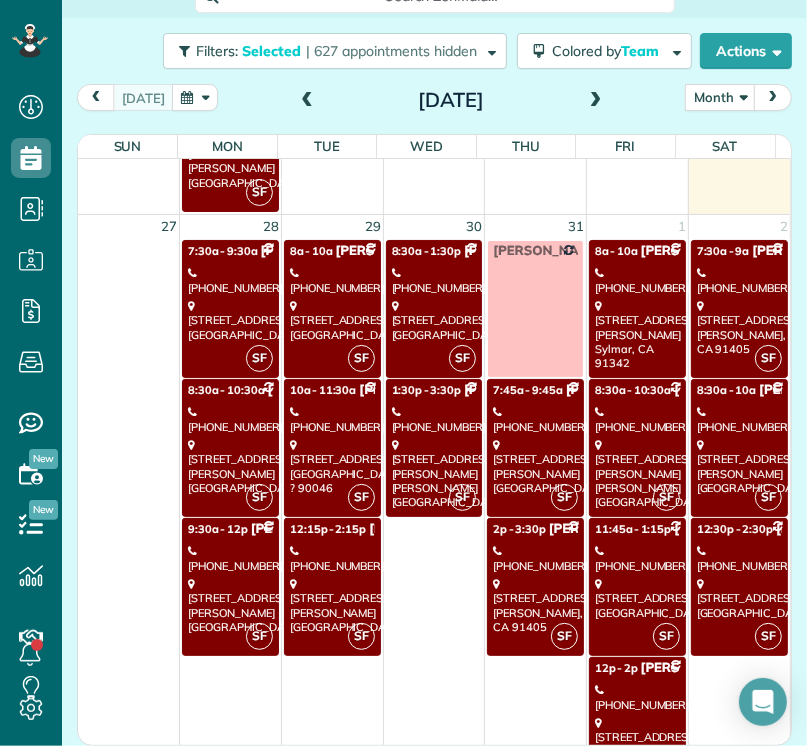 click on "[STREET_ADDRESS][PERSON_NAME]" at bounding box center (637, 334) 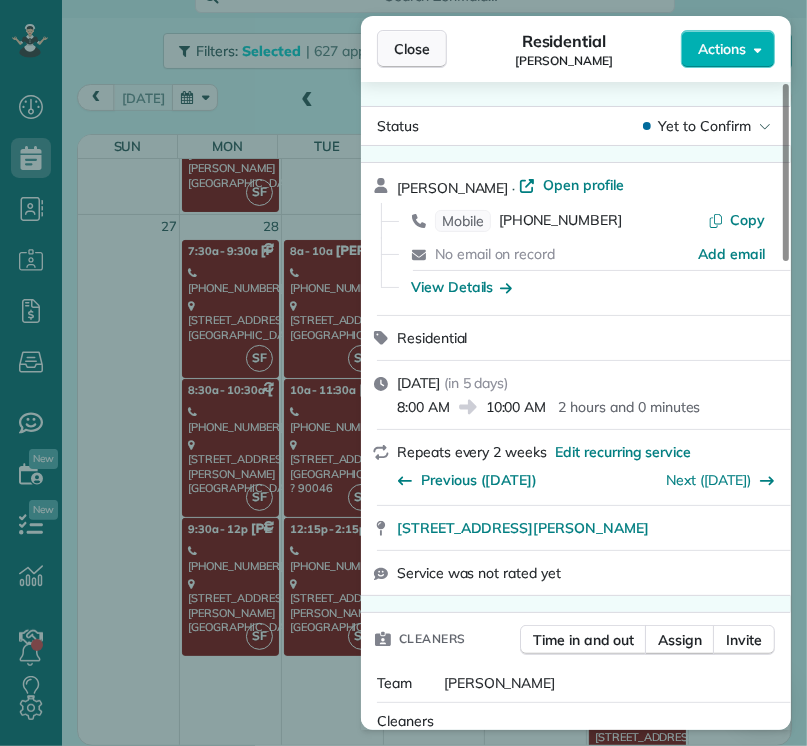 click on "Close" at bounding box center [412, 49] 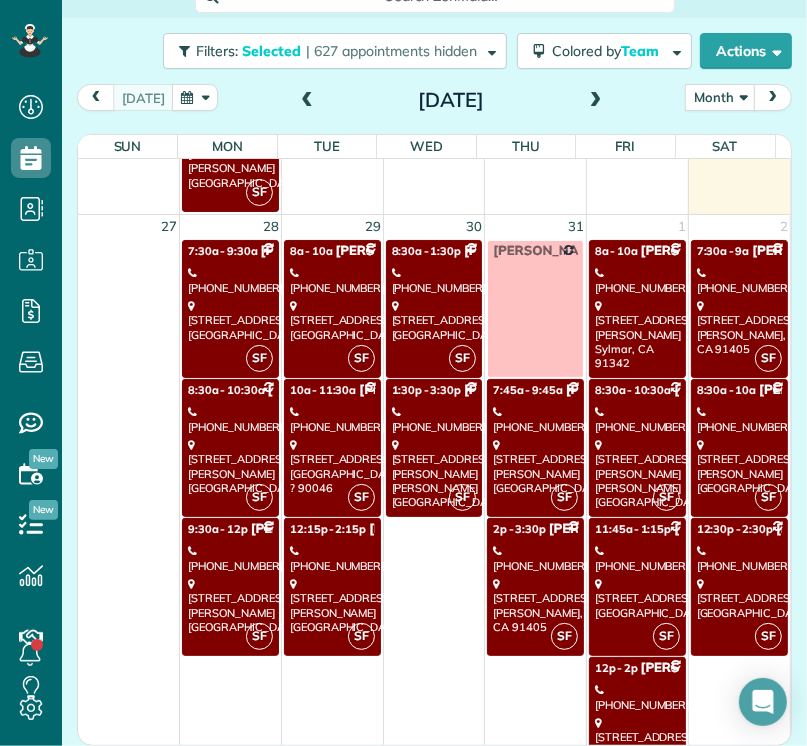 click on "SF 8:30a - 10:30a   [PERSON_NAME] [PHONE_NUMBER] [STREET_ADDRESS][PERSON_NAME][PERSON_NAME]" at bounding box center [637, 448] 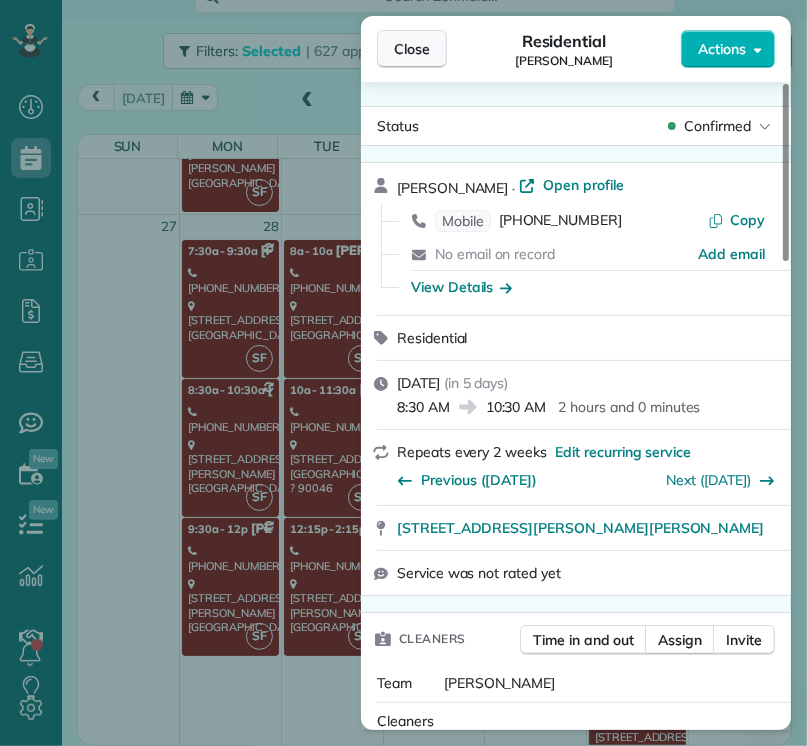 click on "Close" at bounding box center (412, 49) 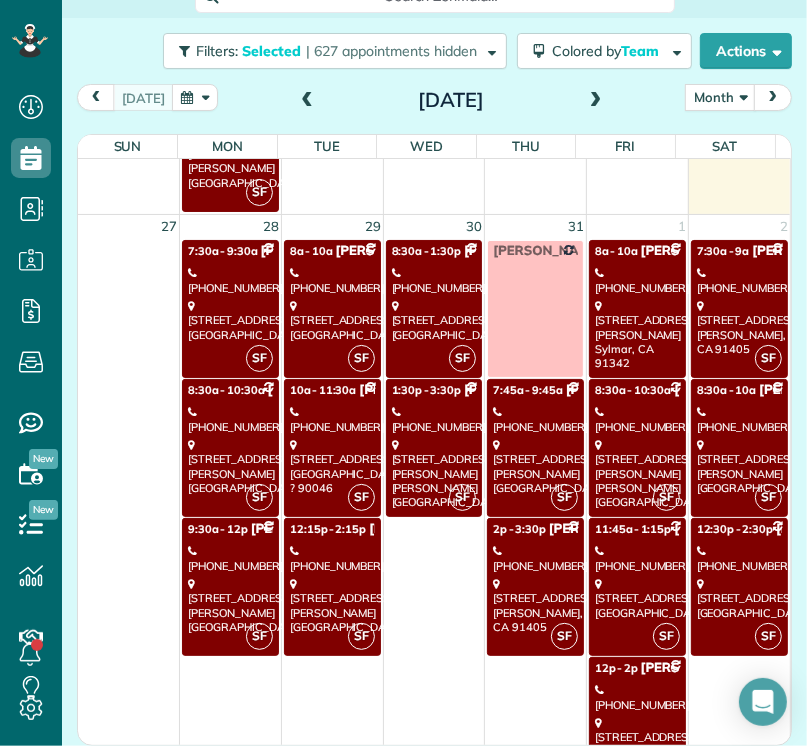 click on "[PHONE_NUMBER]" at bounding box center [637, 558] 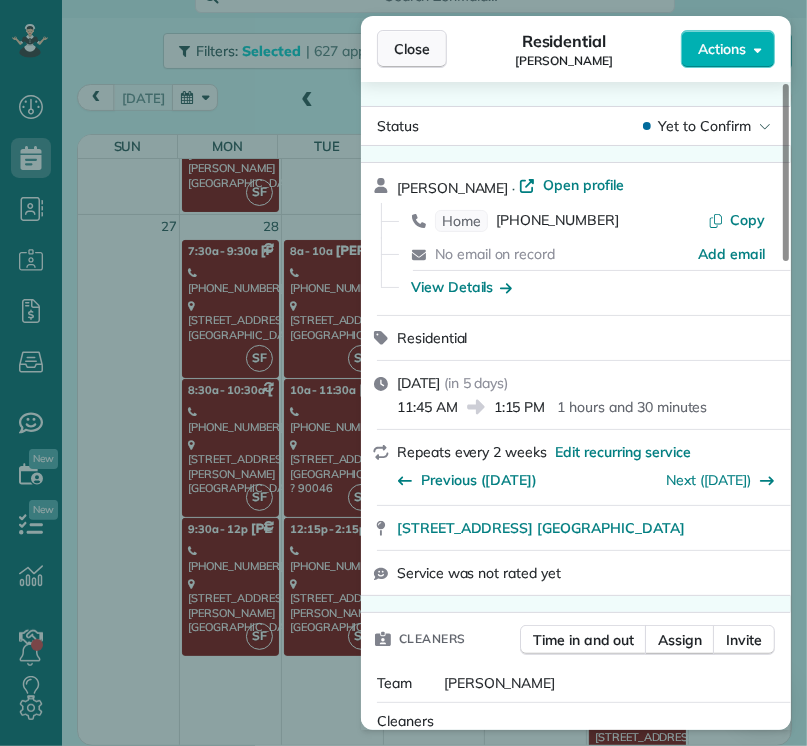 drag, startPoint x: 408, startPoint y: 42, endPoint x: 432, endPoint y: 63, distance: 31.890438 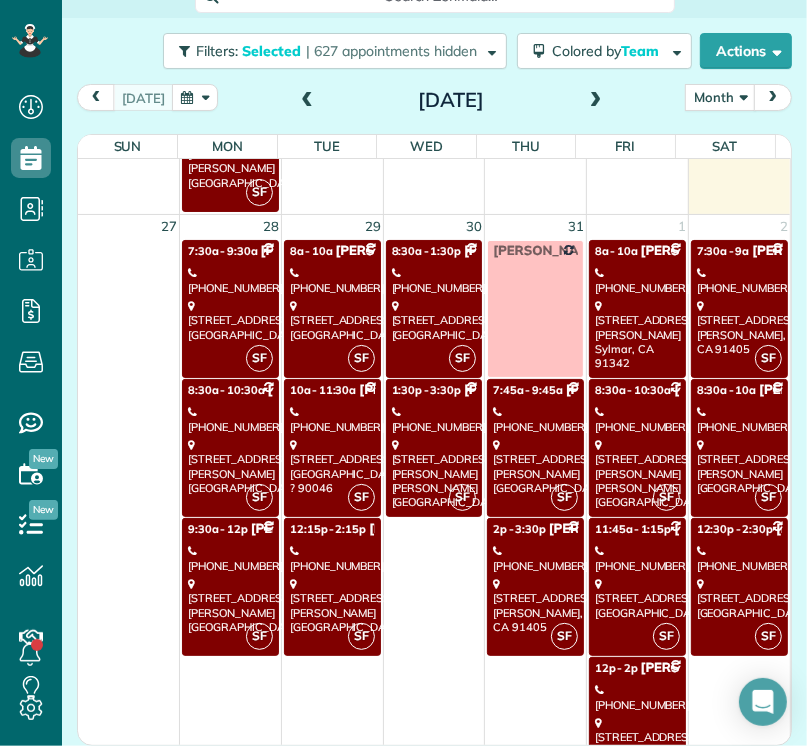click on "[PHONE_NUMBER]" at bounding box center (637, 697) 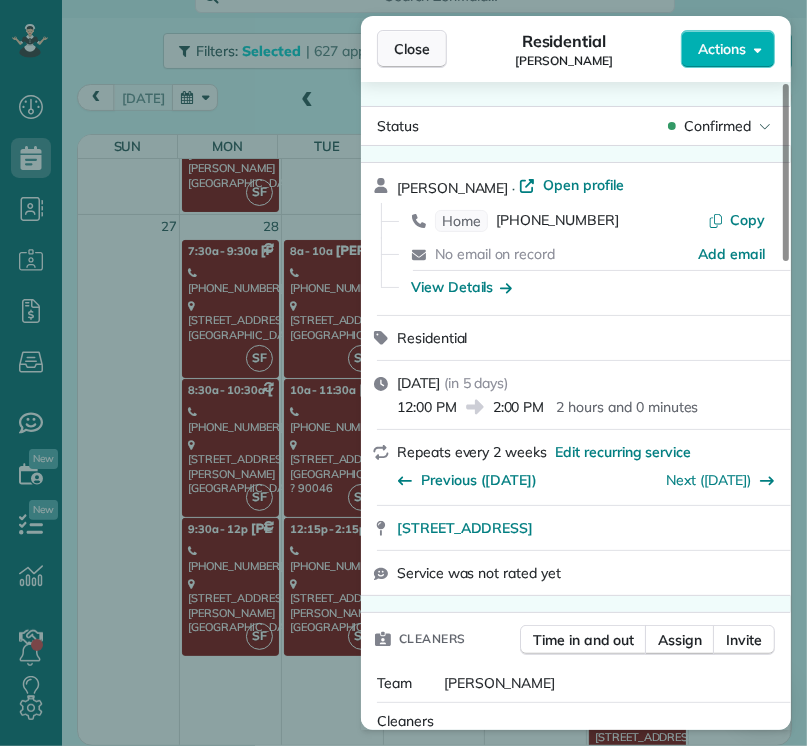 click on "Close" at bounding box center [412, 49] 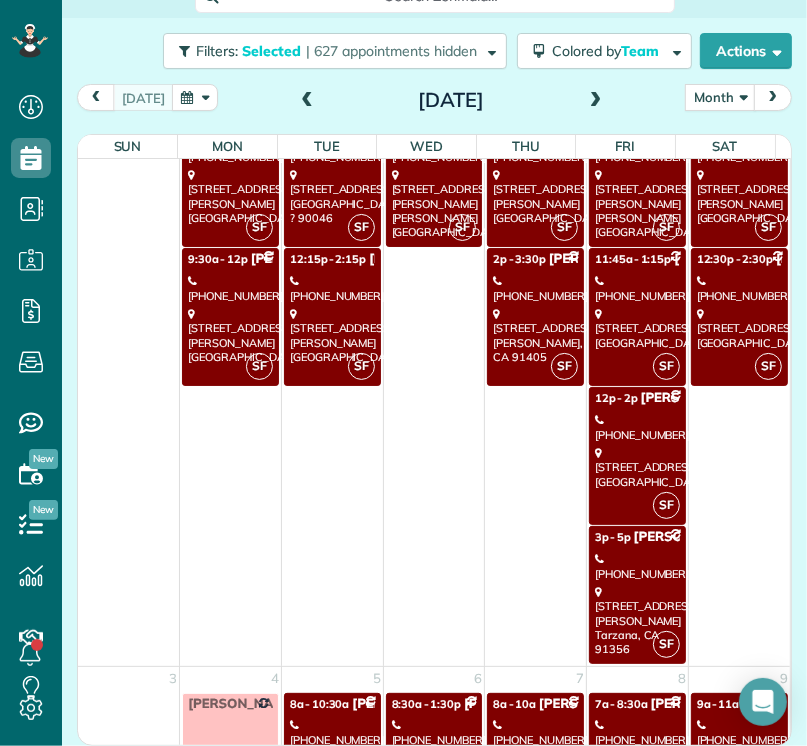 scroll, scrollTop: 3121, scrollLeft: 0, axis: vertical 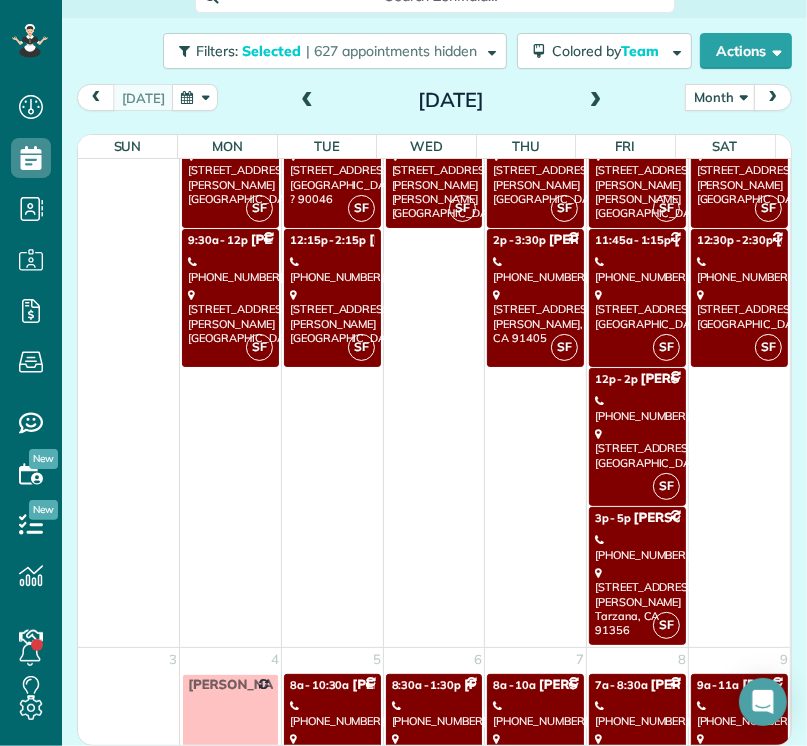 click on "[STREET_ADDRESS][PERSON_NAME]" at bounding box center (637, 601) 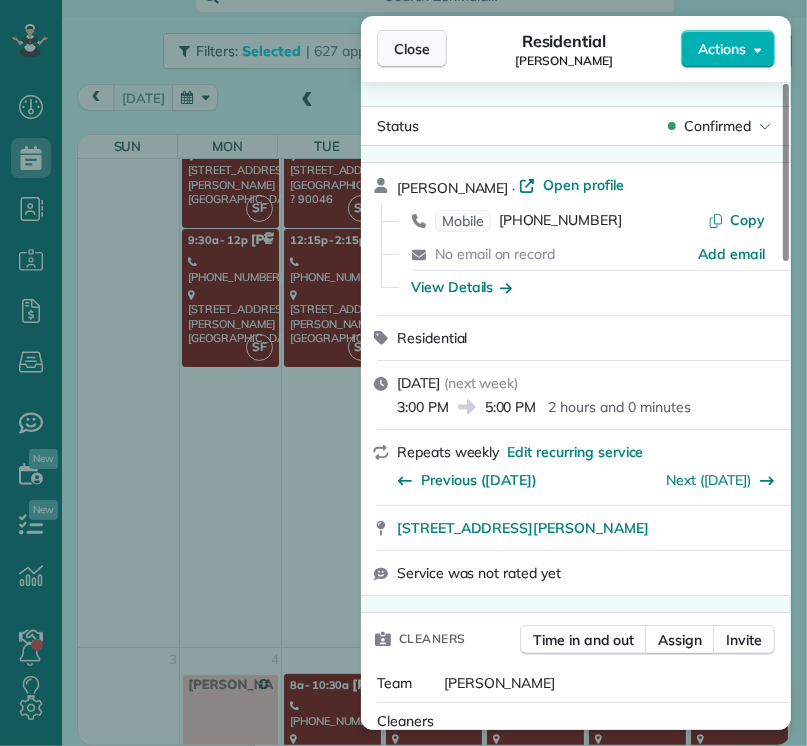 click on "Close" at bounding box center (412, 49) 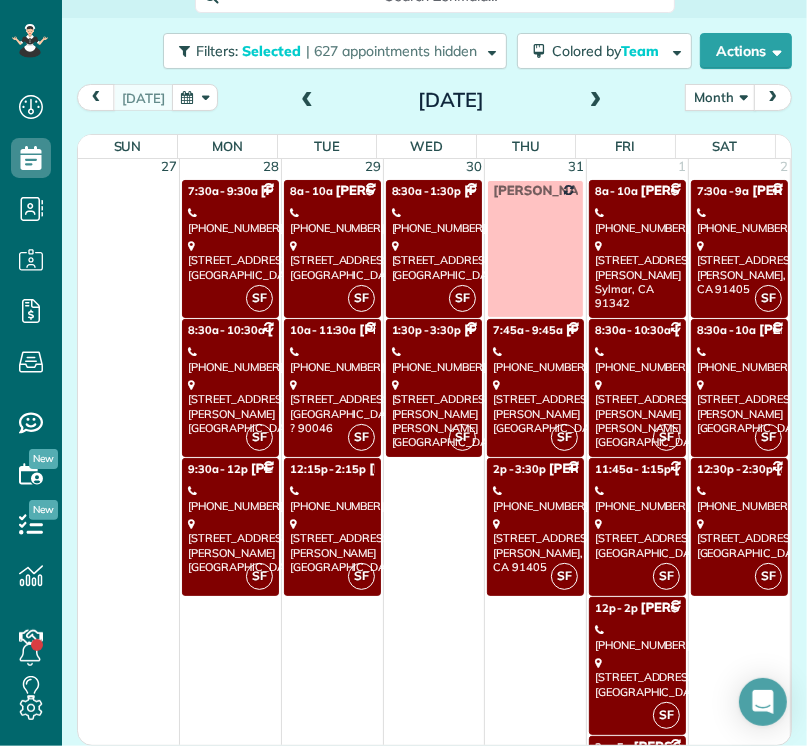 scroll, scrollTop: 2896, scrollLeft: 0, axis: vertical 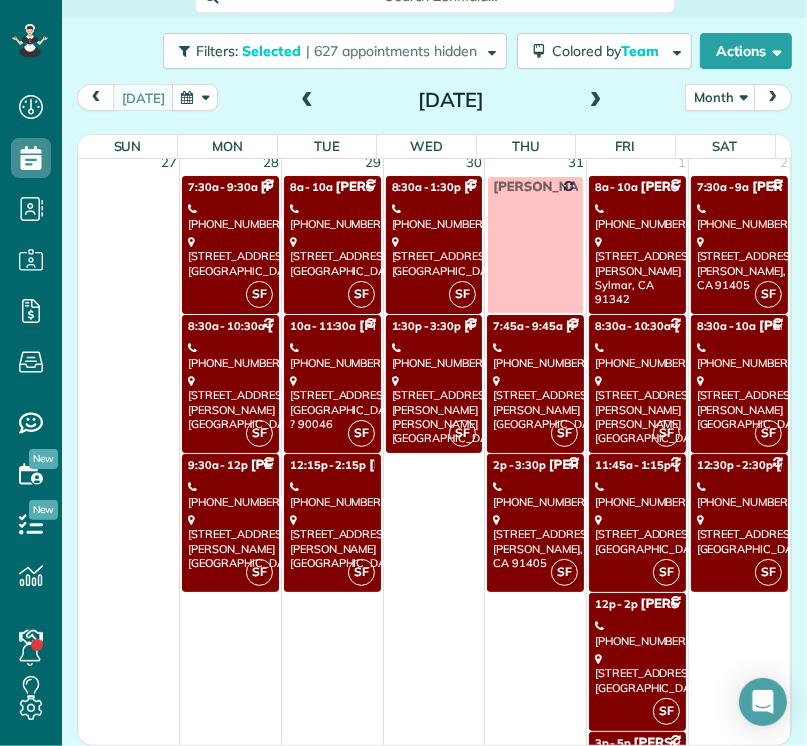 click on "[PHONE_NUMBER]" at bounding box center [739, 216] 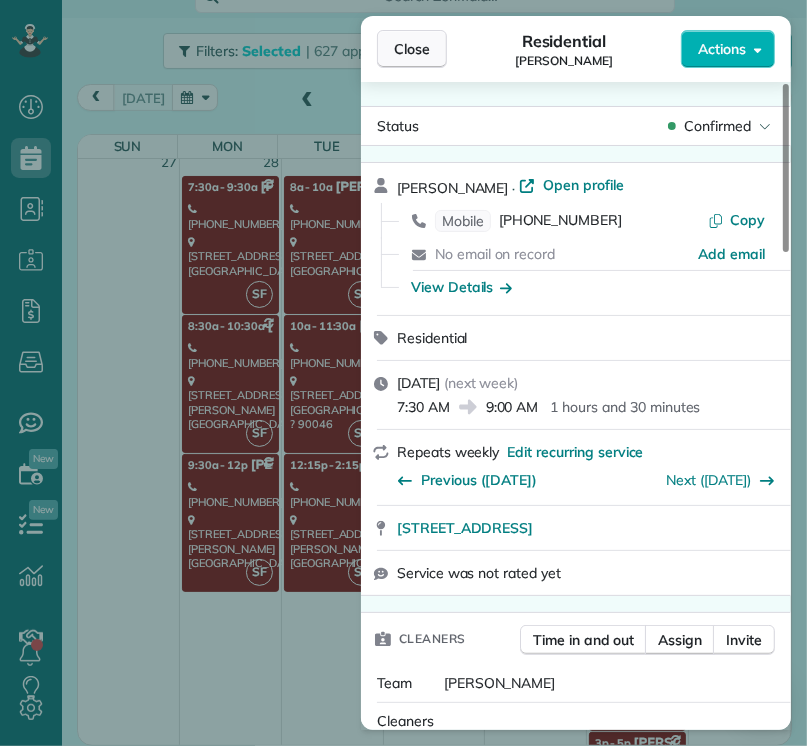 click on "Close" at bounding box center (412, 49) 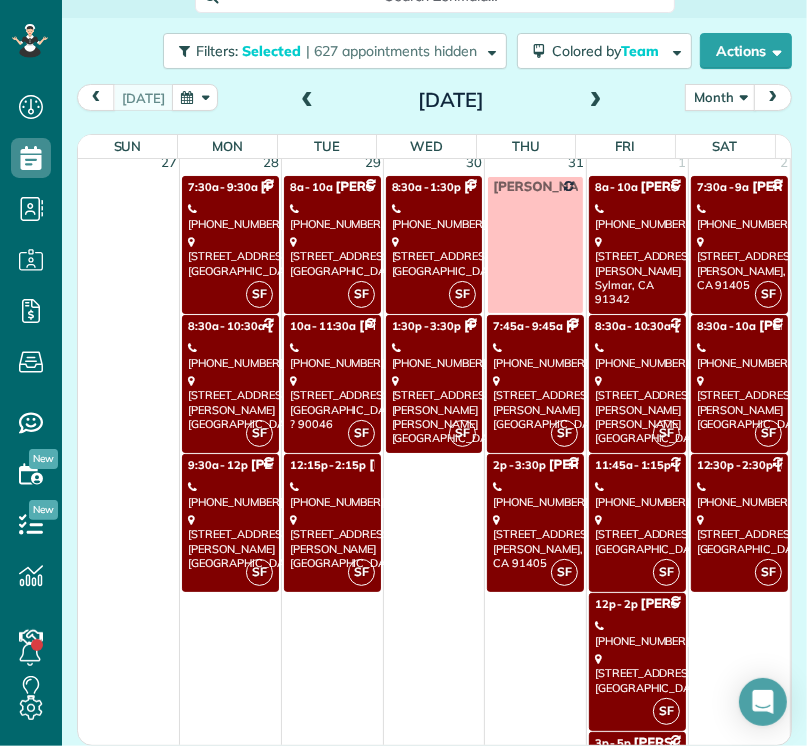 click on "[PHONE_NUMBER]" at bounding box center [739, 355] 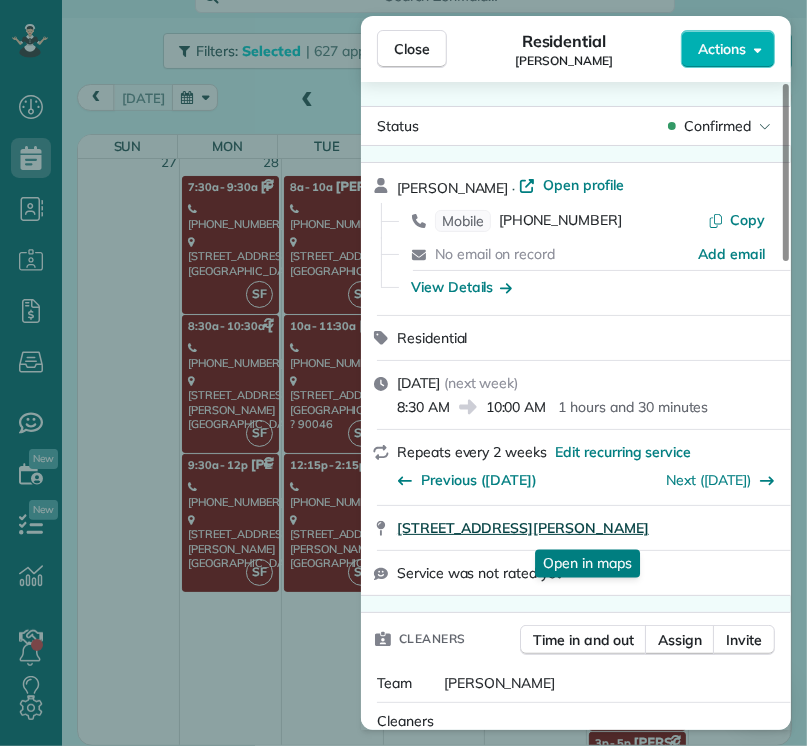 click on "[STREET_ADDRESS][PERSON_NAME]" at bounding box center (523, 528) 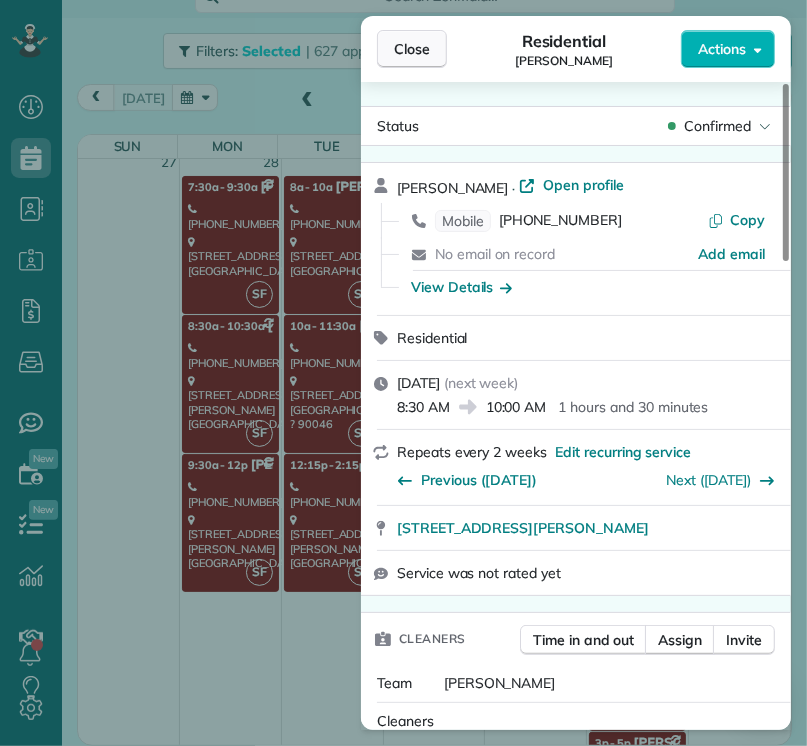 click on "Close" at bounding box center [412, 49] 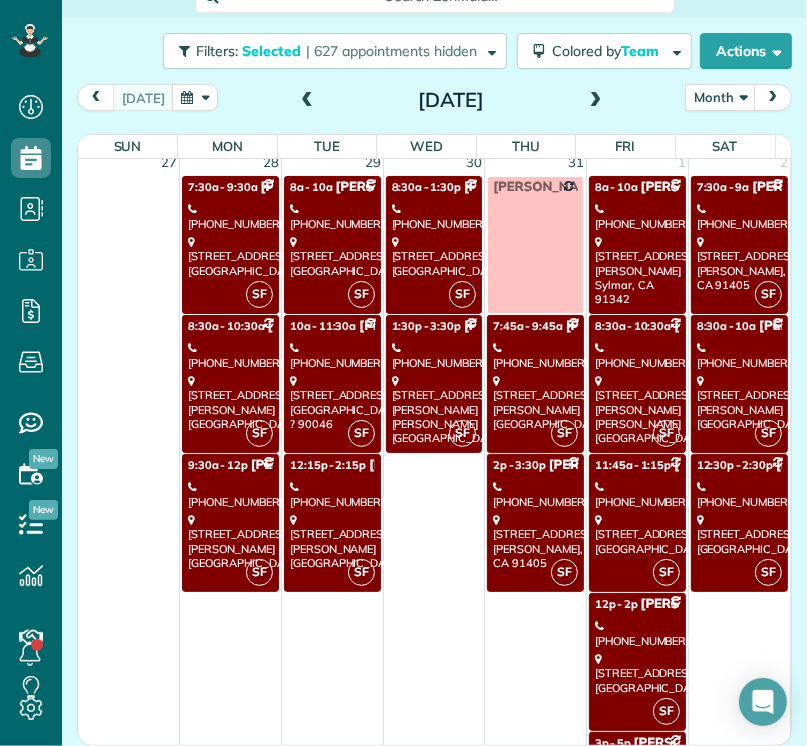 click on "[PHONE_NUMBER]" at bounding box center (739, 494) 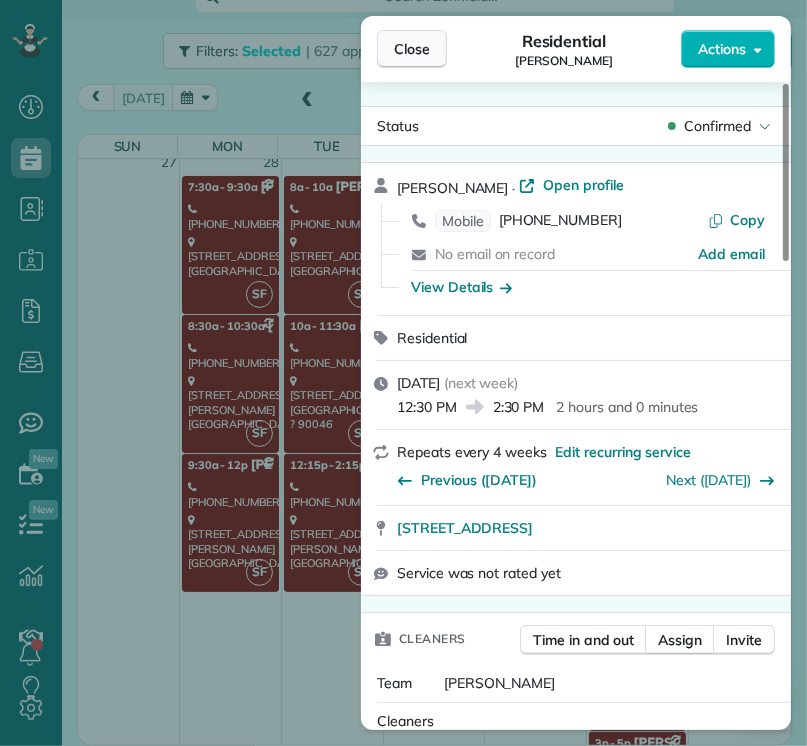 click on "Close" at bounding box center (412, 49) 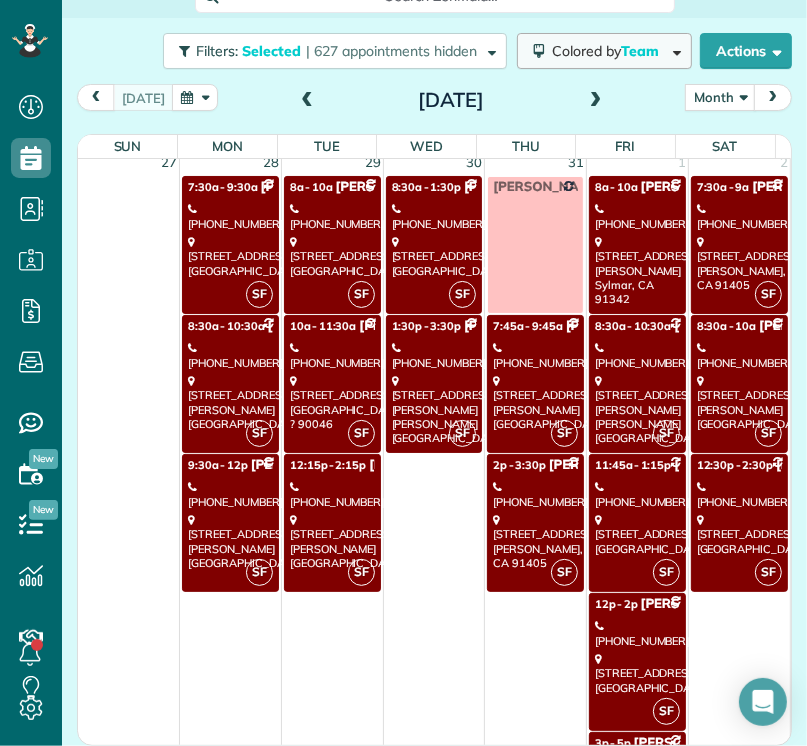 click on "Colored by  Team" at bounding box center [609, 51] 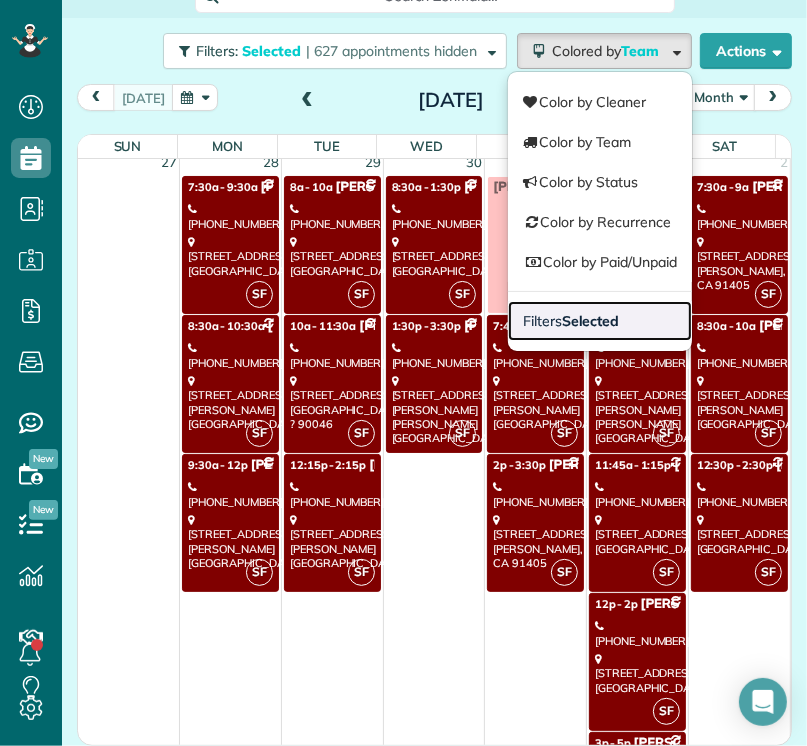 click on "Filters  Selected" at bounding box center [600, 321] 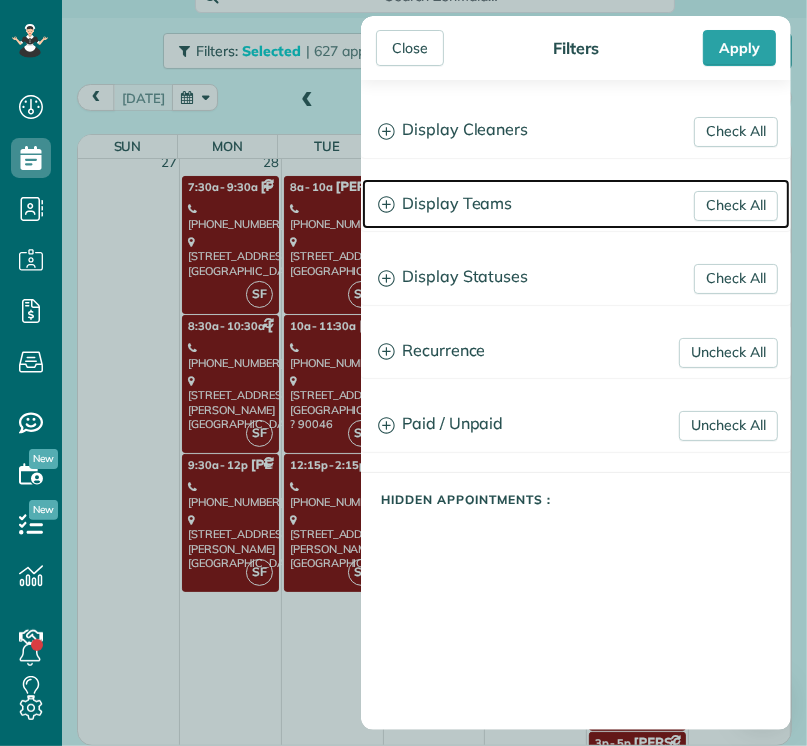 click on "Display Teams" at bounding box center [576, 204] 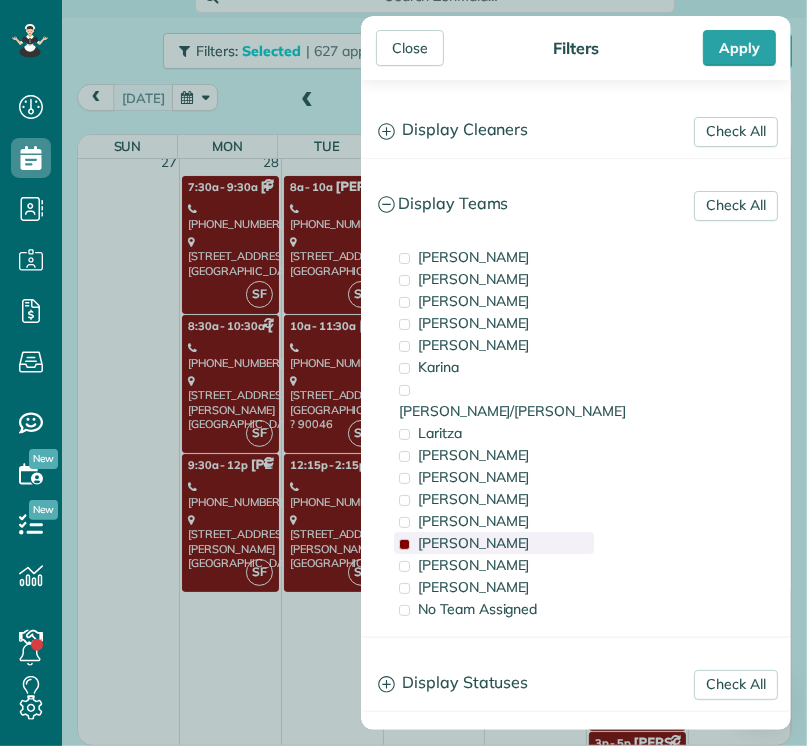click on "[PERSON_NAME]" at bounding box center [474, 543] 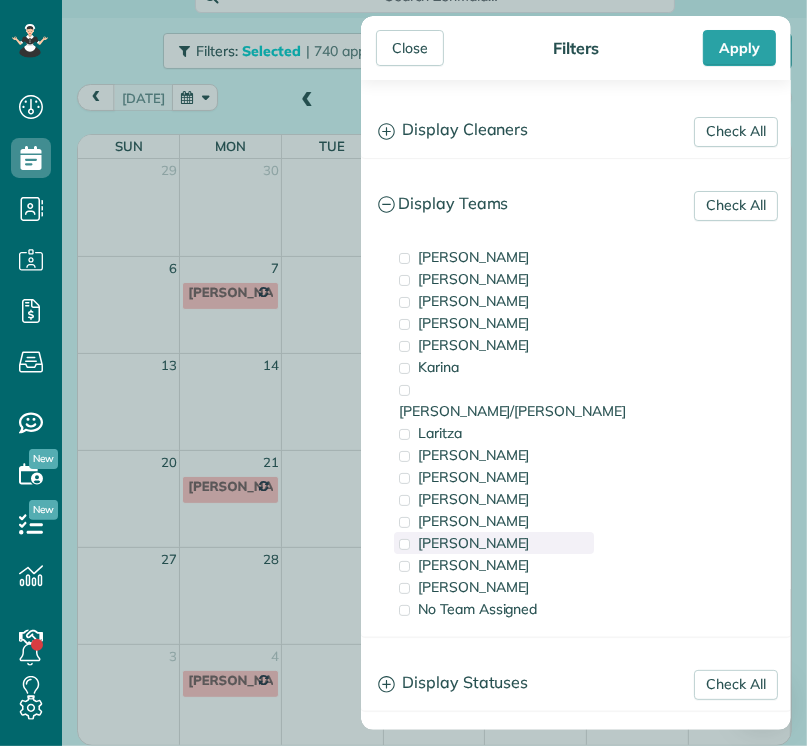scroll, scrollTop: 0, scrollLeft: 0, axis: both 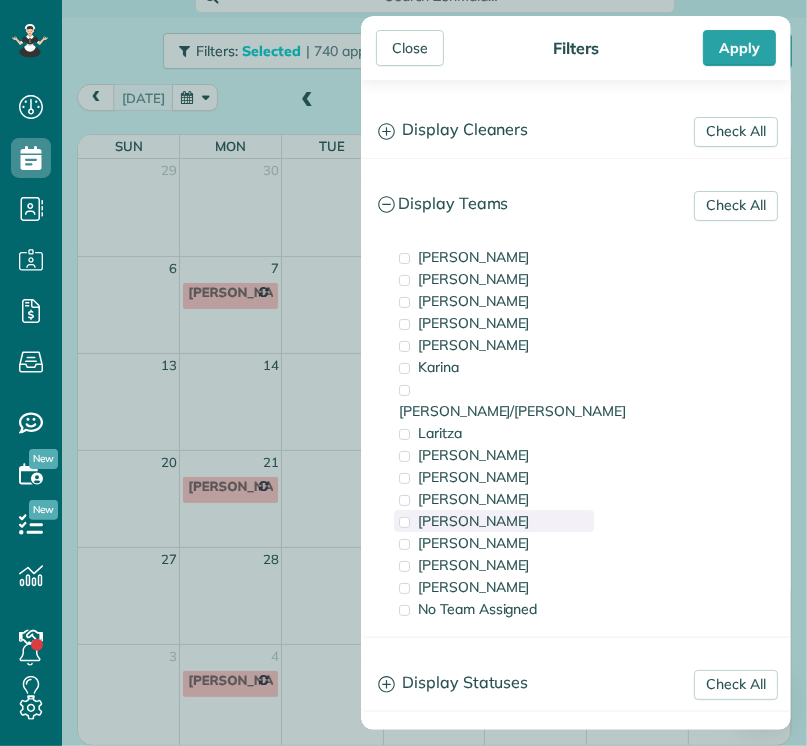 click on "[PERSON_NAME]" at bounding box center (474, 521) 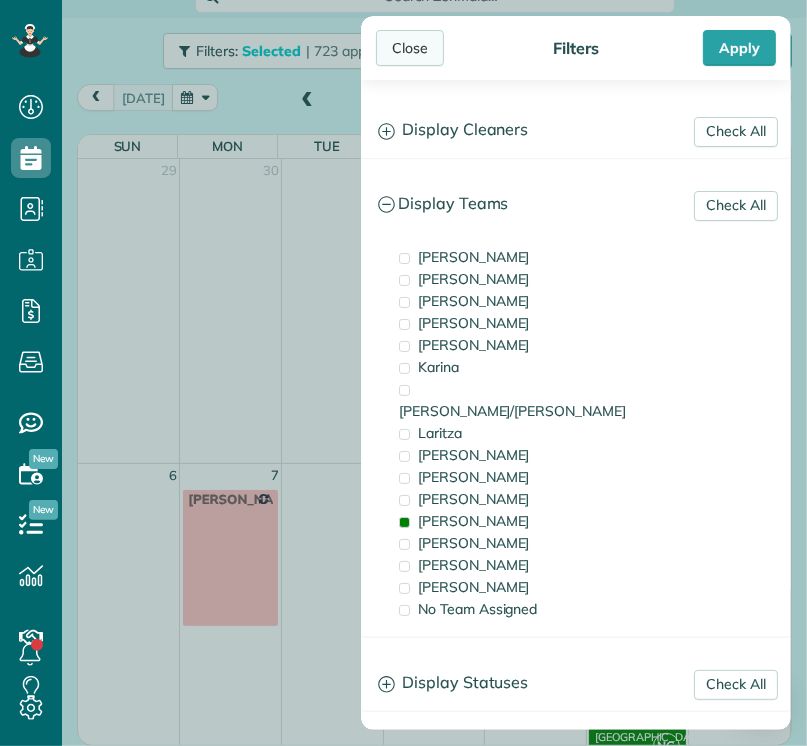 click on "Close" at bounding box center [410, 48] 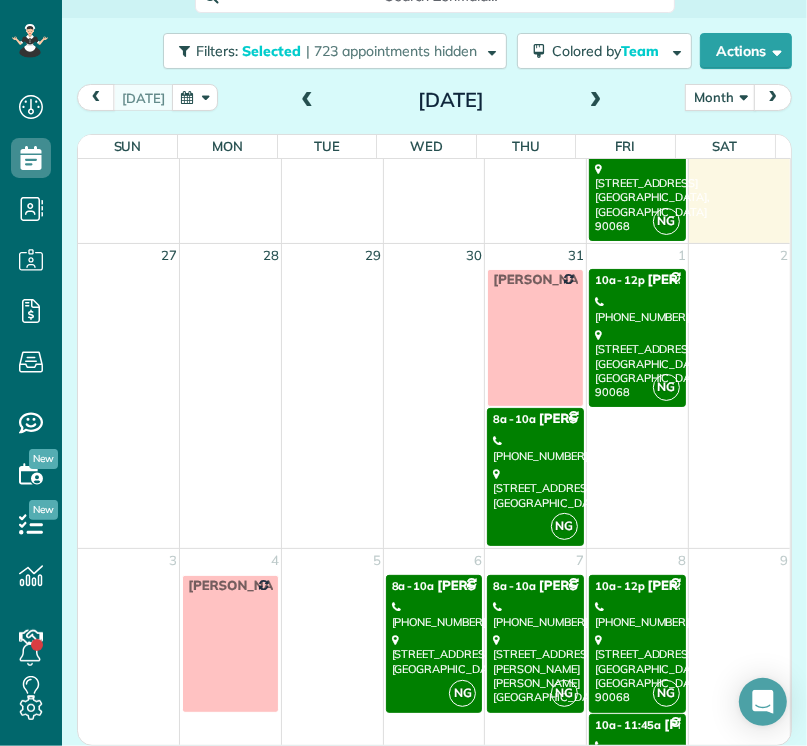 scroll, scrollTop: 1138, scrollLeft: 0, axis: vertical 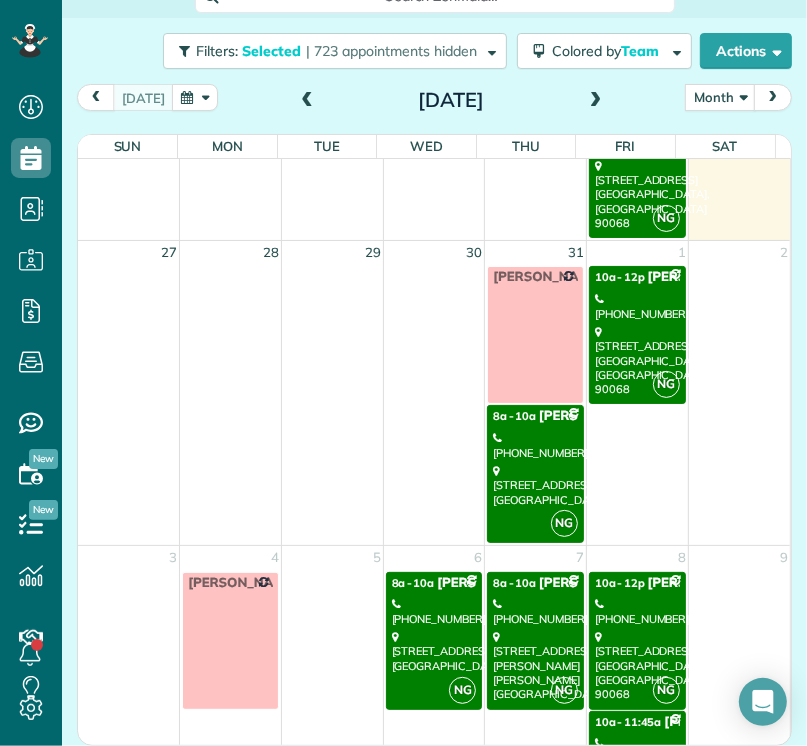 click on "[PHONE_NUMBER]" at bounding box center [535, 445] 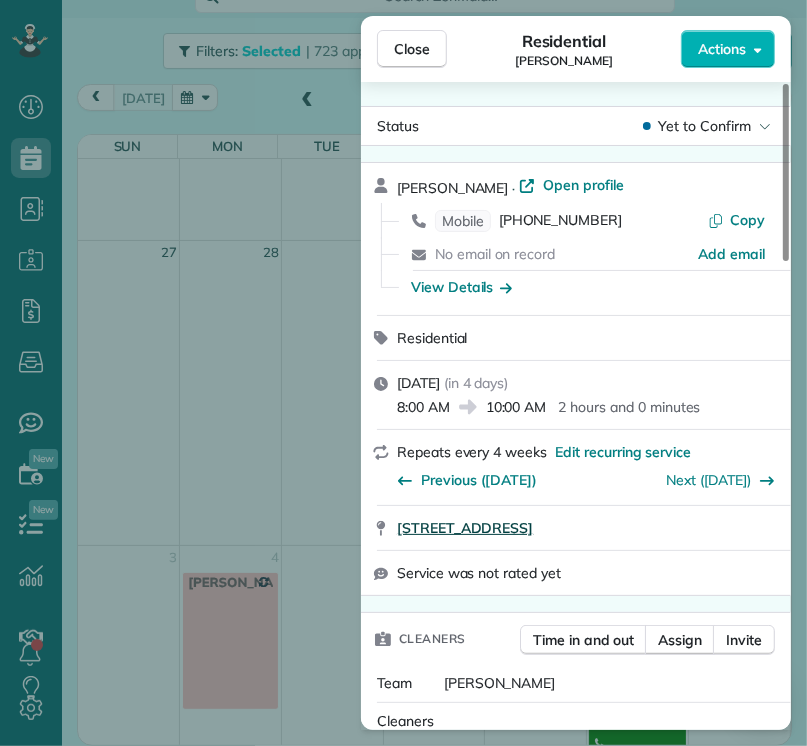 click on "[STREET_ADDRESS]" at bounding box center [465, 528] 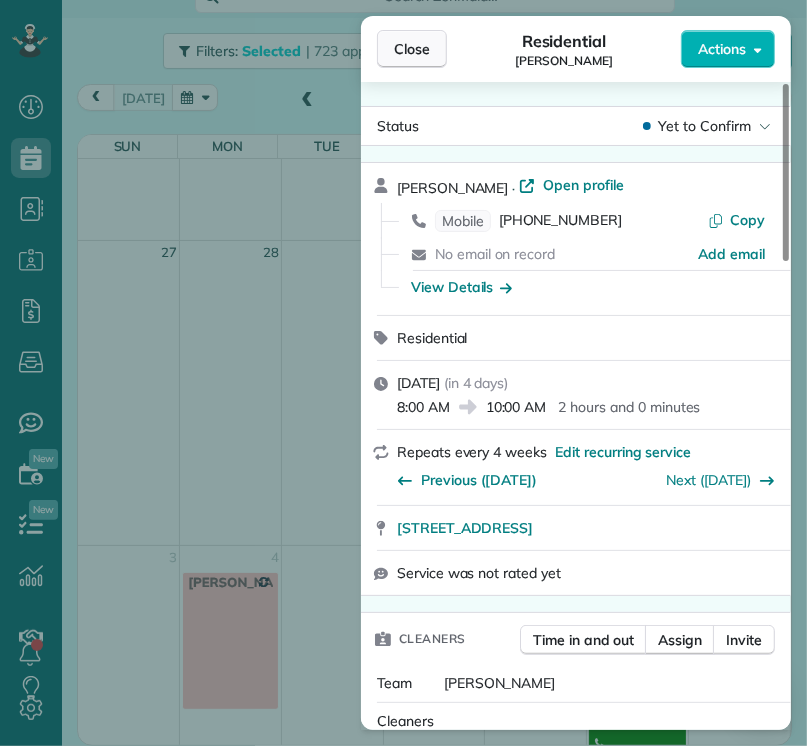 click on "Close" at bounding box center [412, 49] 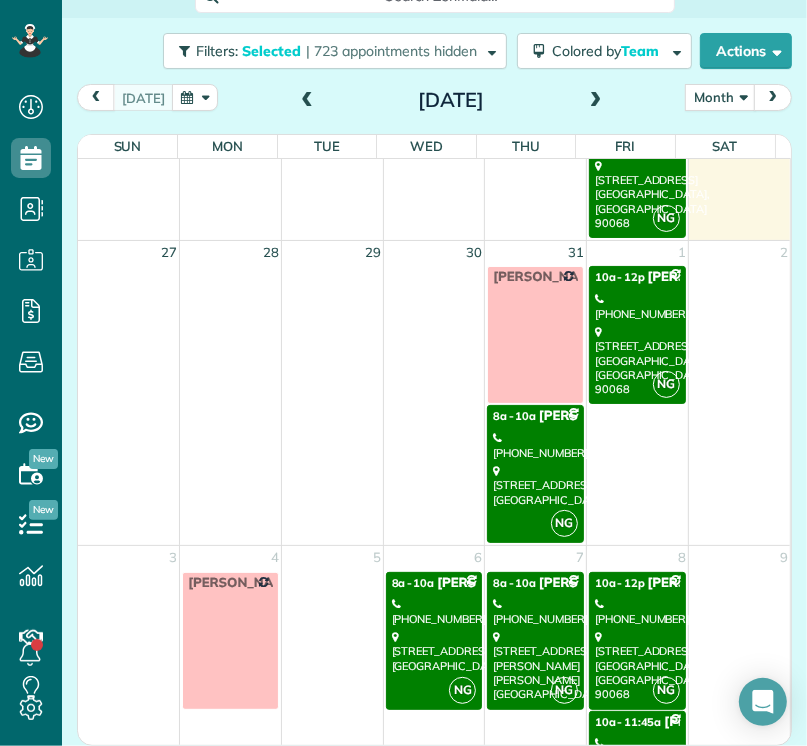 click on "[PHONE_NUMBER]" at bounding box center (637, 306) 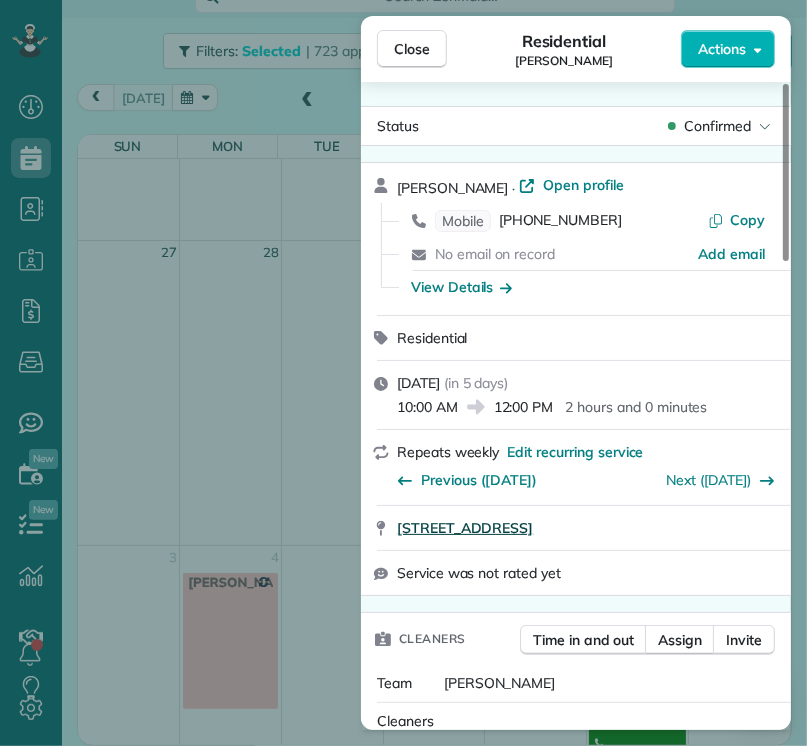 click on "[STREET_ADDRESS]" at bounding box center (465, 528) 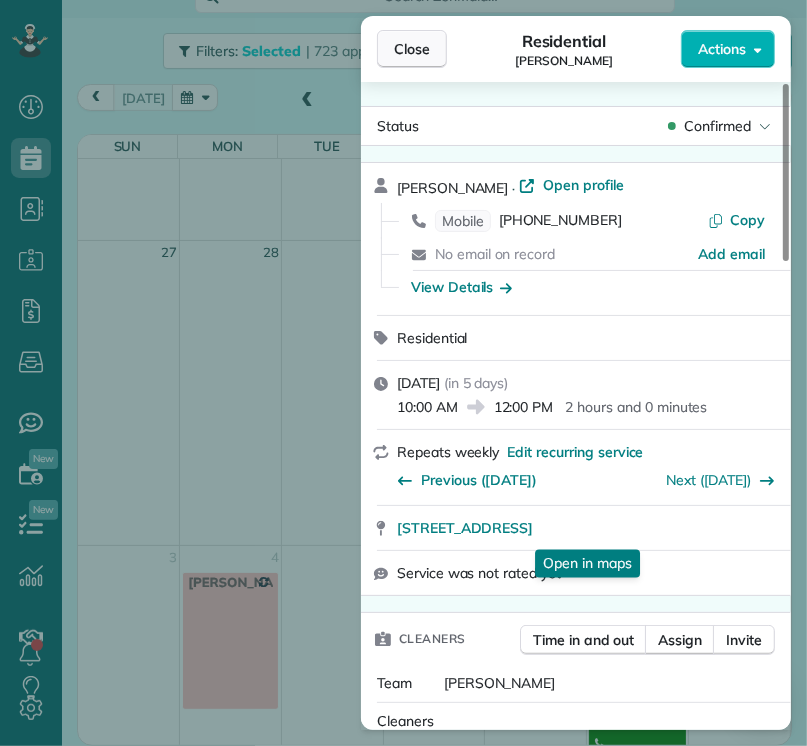 click on "Close" at bounding box center (412, 49) 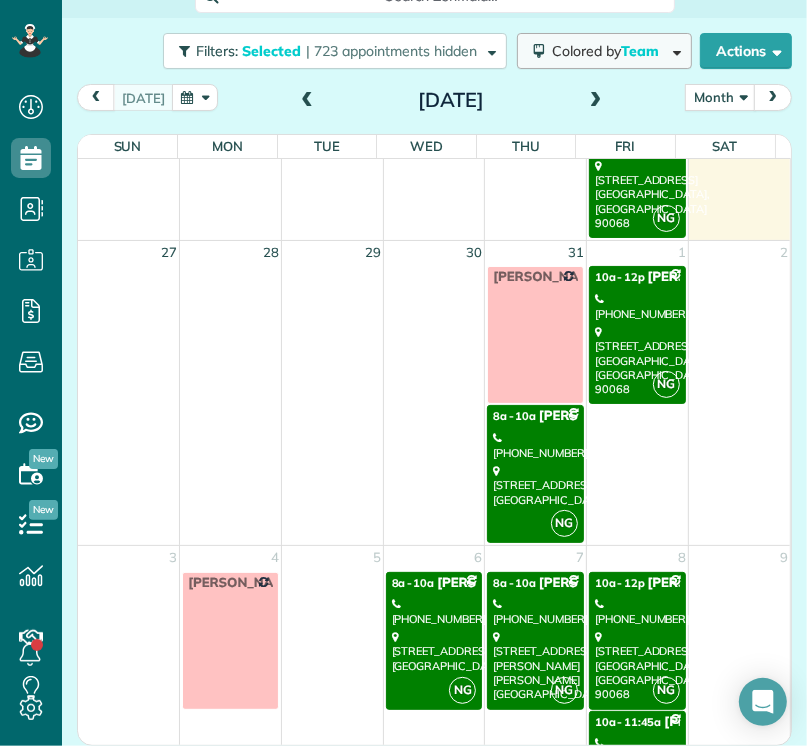 click on "Colored by  Team" at bounding box center (609, 51) 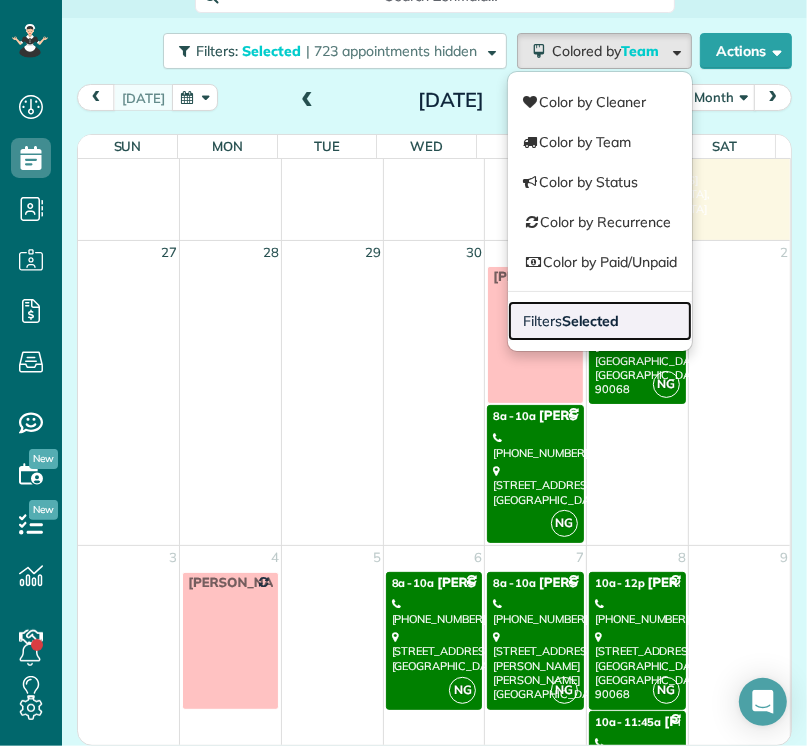 click on "Filters  Selected" at bounding box center [600, 321] 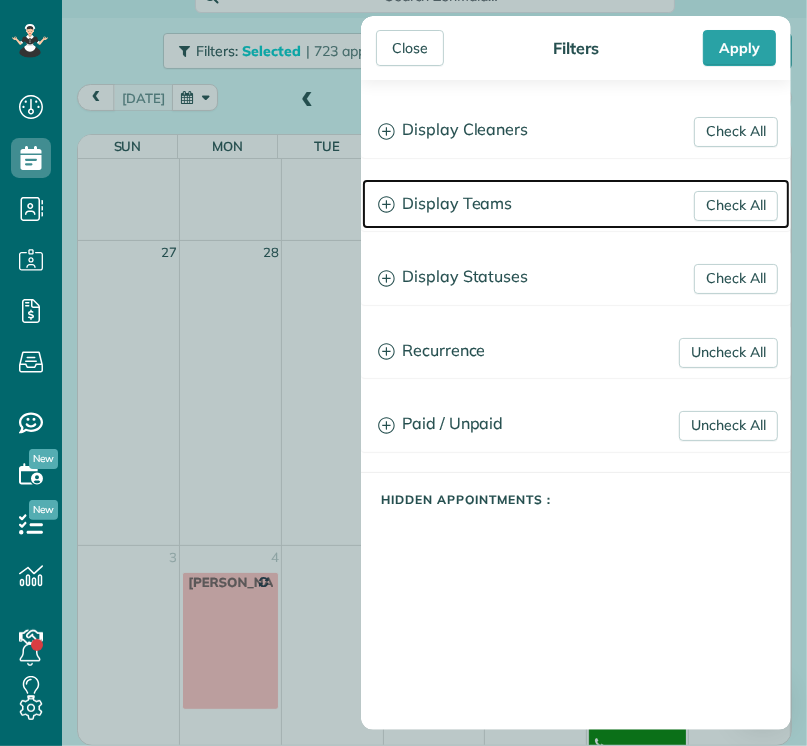 click on "Display Teams" at bounding box center (576, 204) 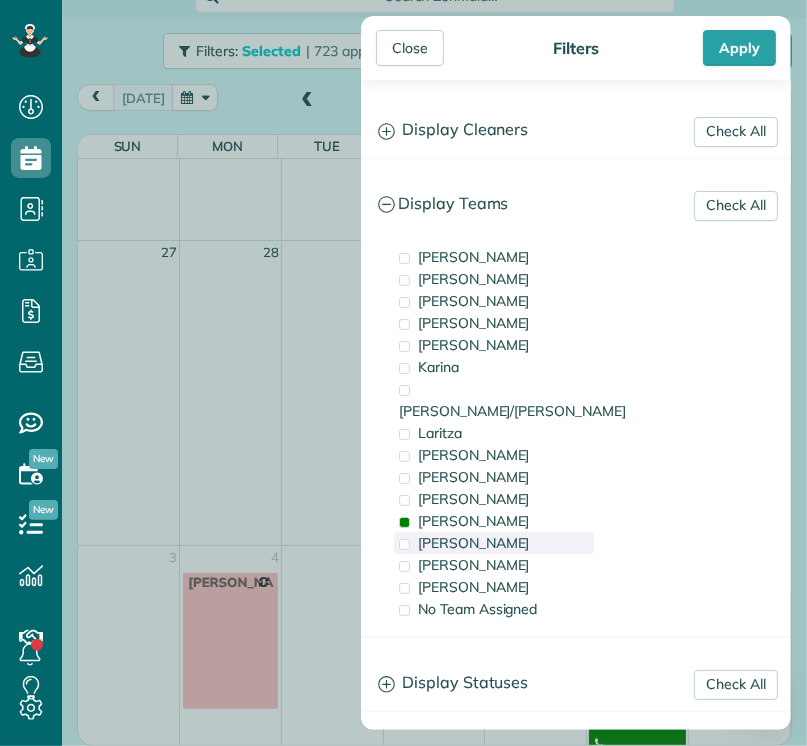 click at bounding box center (404, 544) 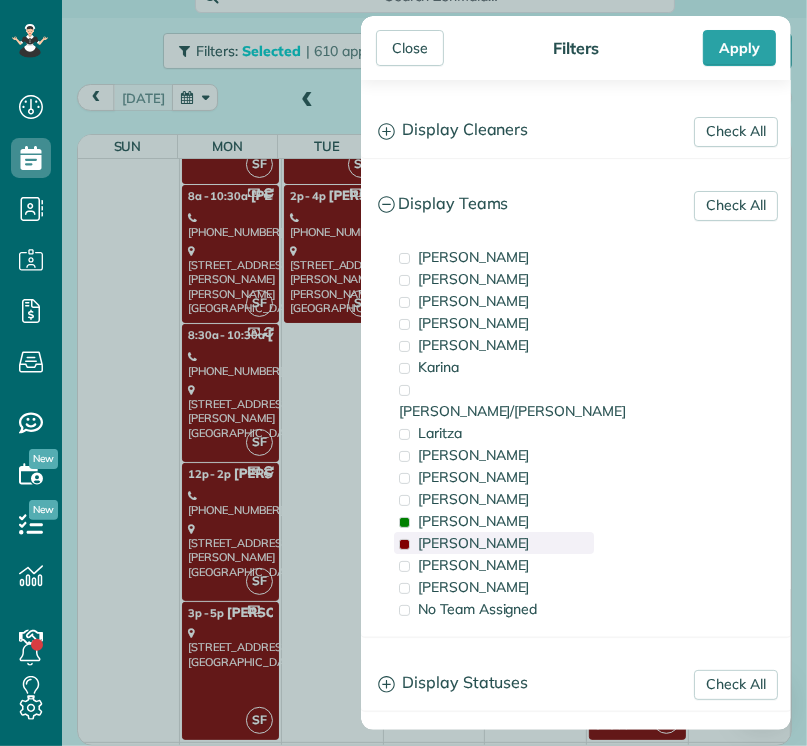 scroll, scrollTop: 24, scrollLeft: 0, axis: vertical 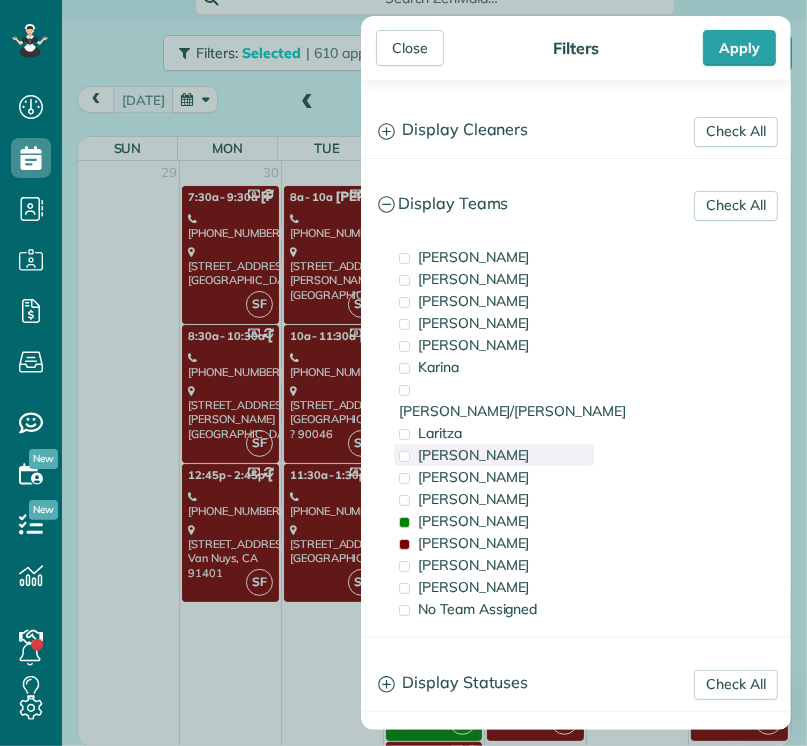 click on "[PERSON_NAME]" at bounding box center (494, 455) 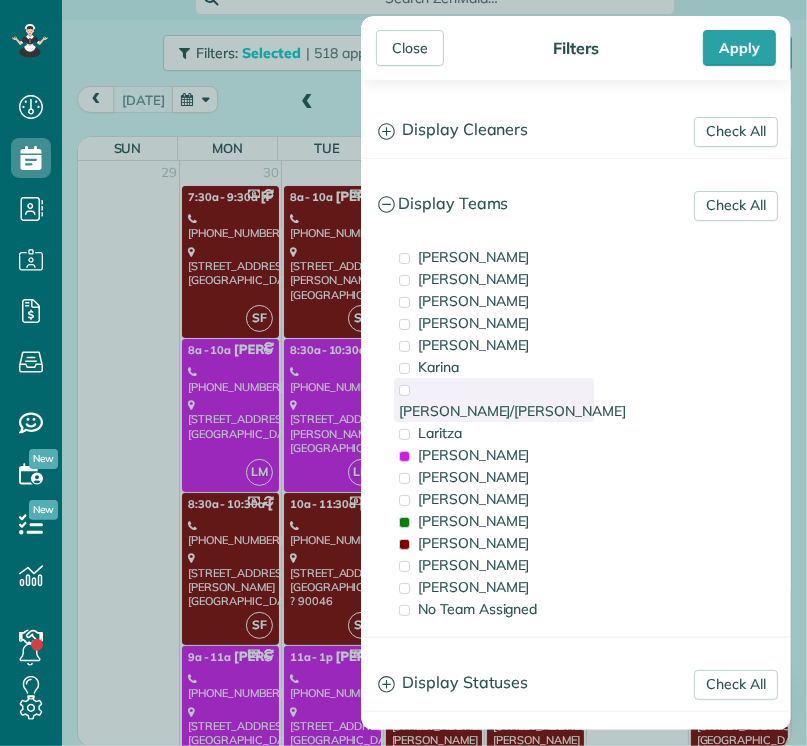 click at bounding box center (404, 390) 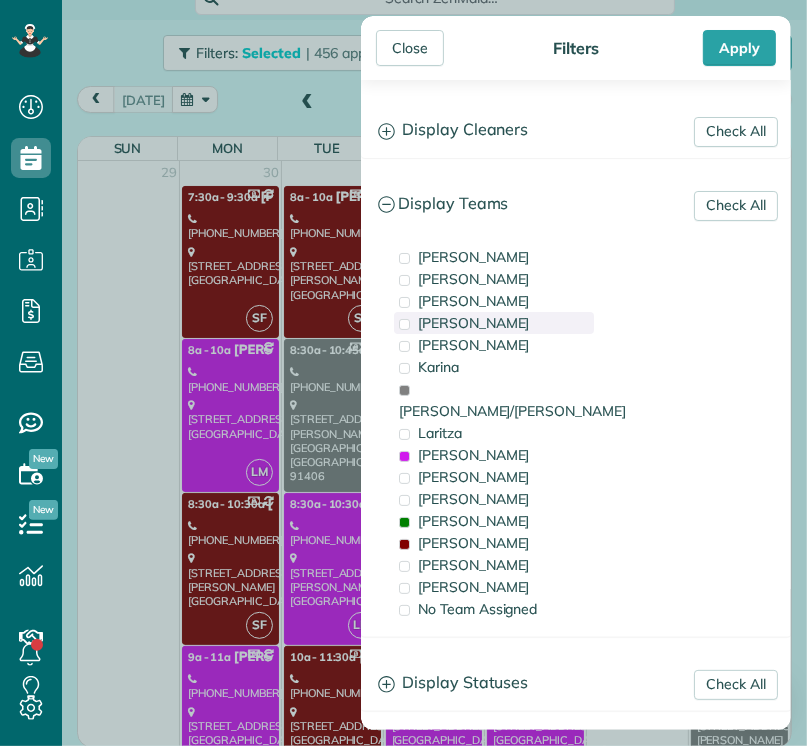 click on "[PERSON_NAME]" at bounding box center [494, 323] 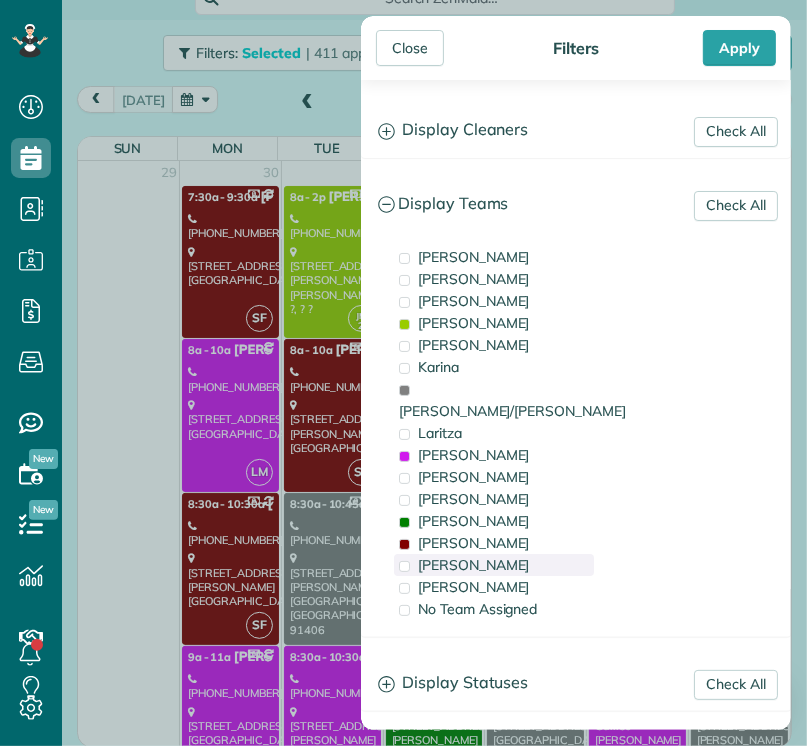click at bounding box center [404, 566] 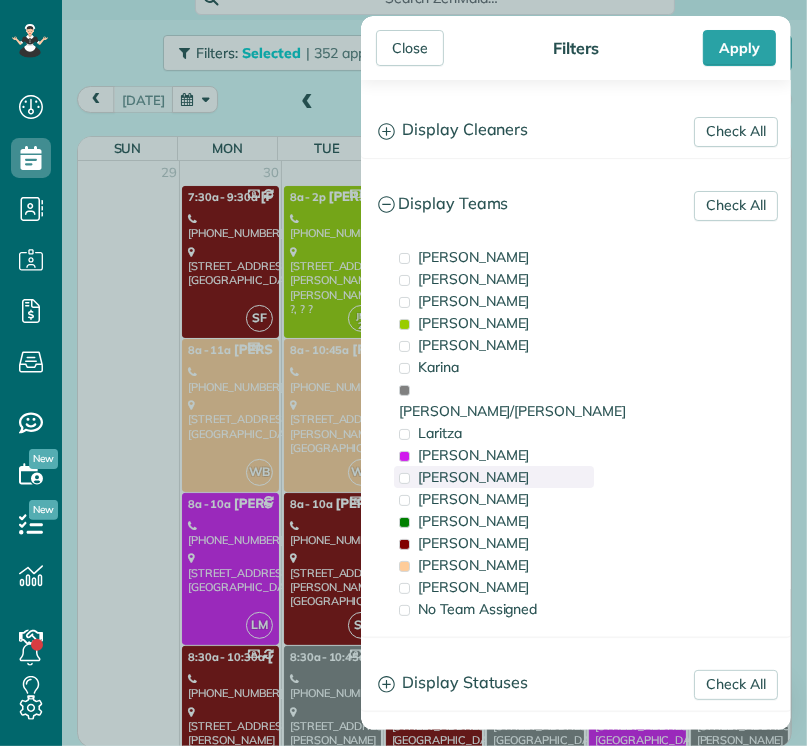click on "[PERSON_NAME]" at bounding box center [474, 477] 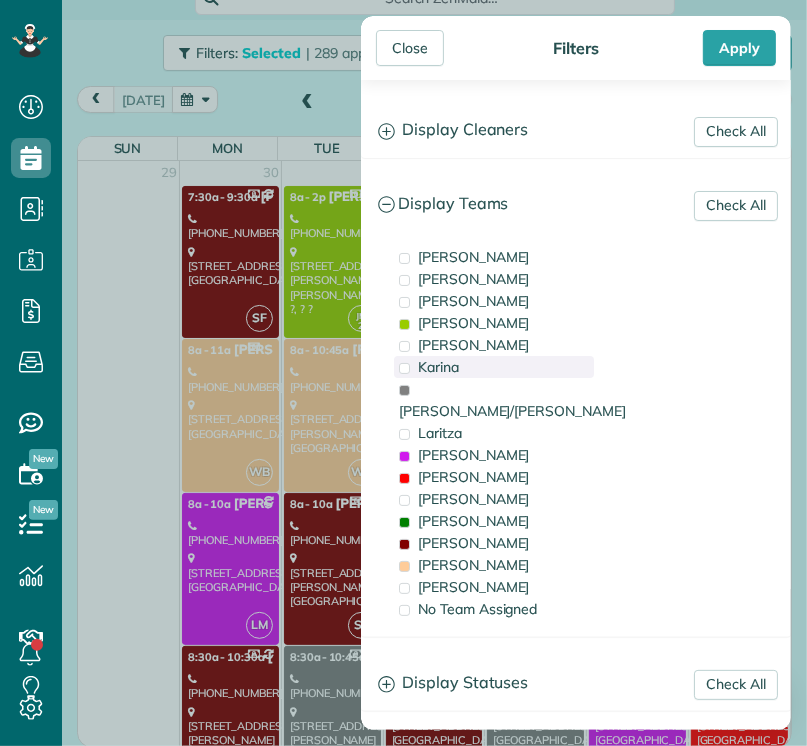 click at bounding box center (404, 368) 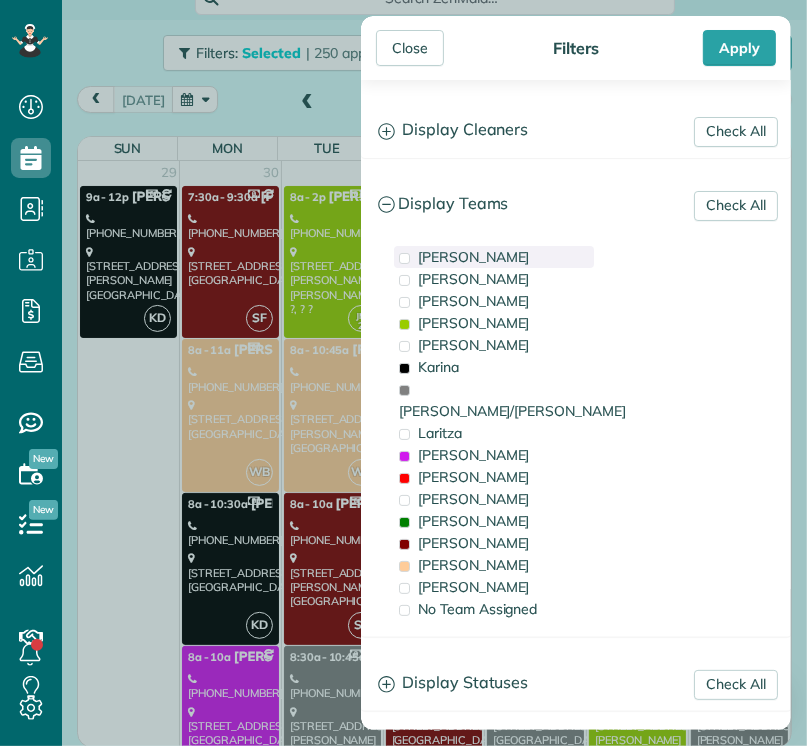 click at bounding box center [404, 258] 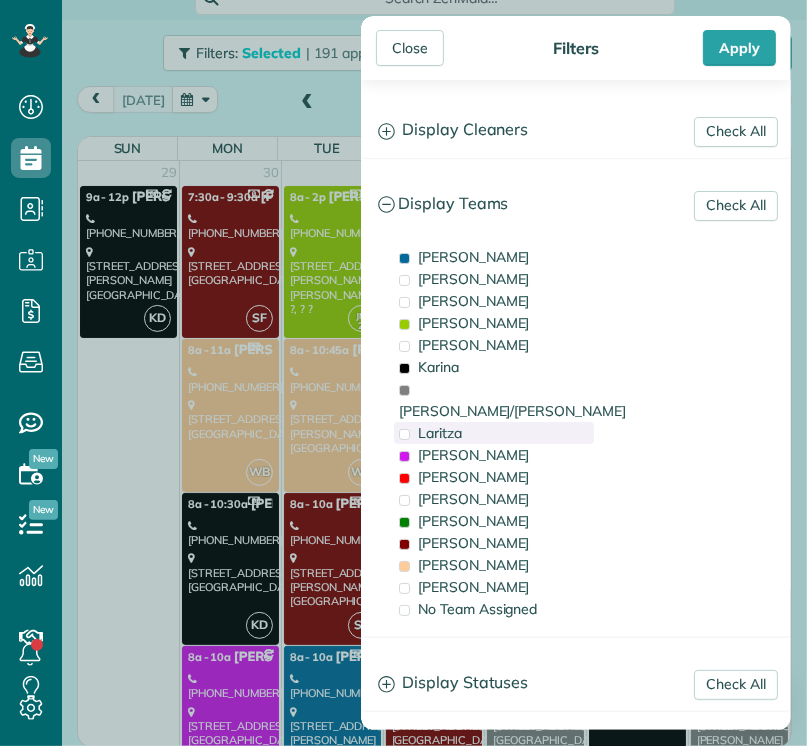 click on "Laritza" at bounding box center [440, 433] 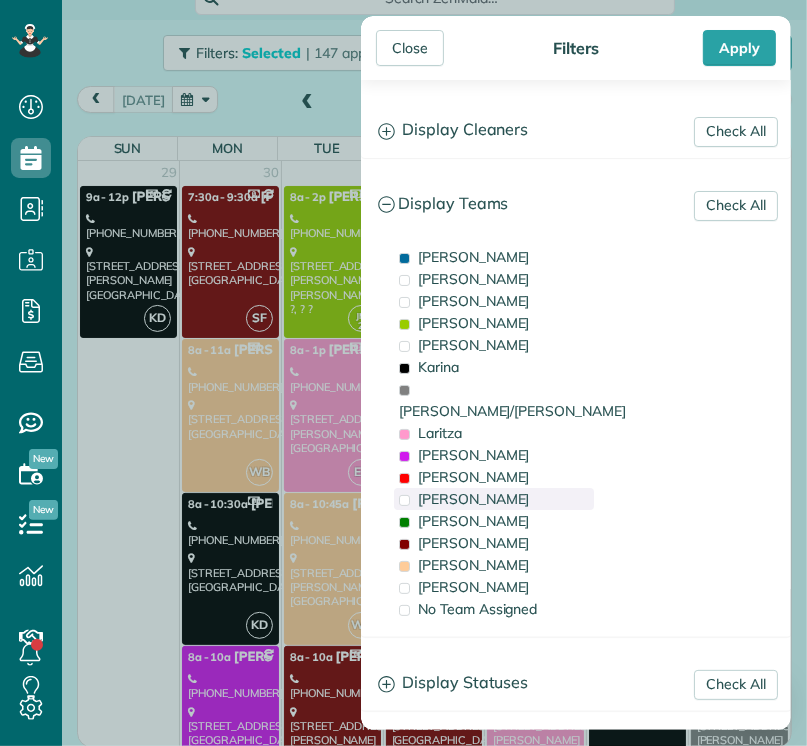 click on "[PERSON_NAME]" at bounding box center [474, 499] 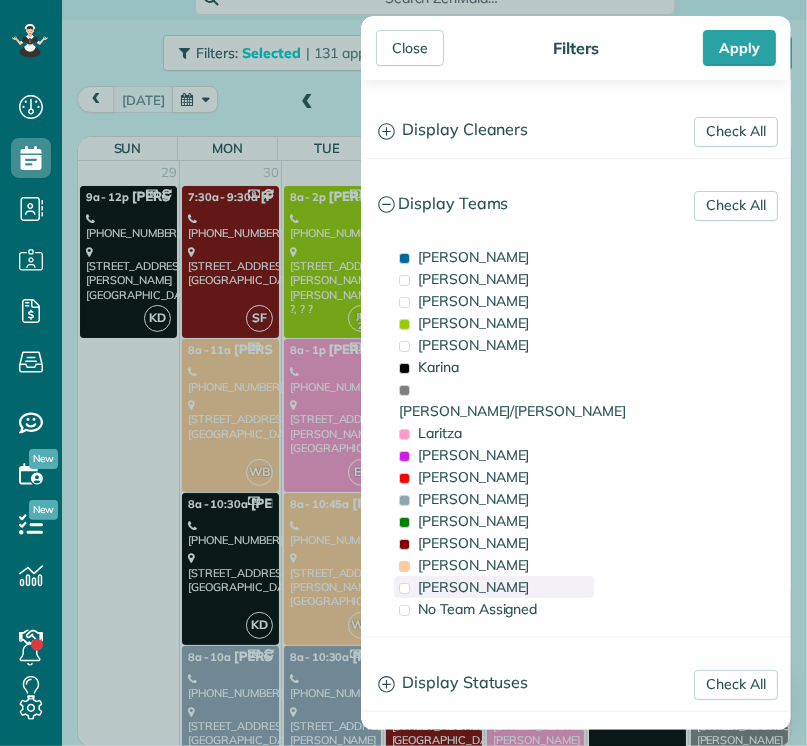 click on "[PERSON_NAME]" at bounding box center (494, 587) 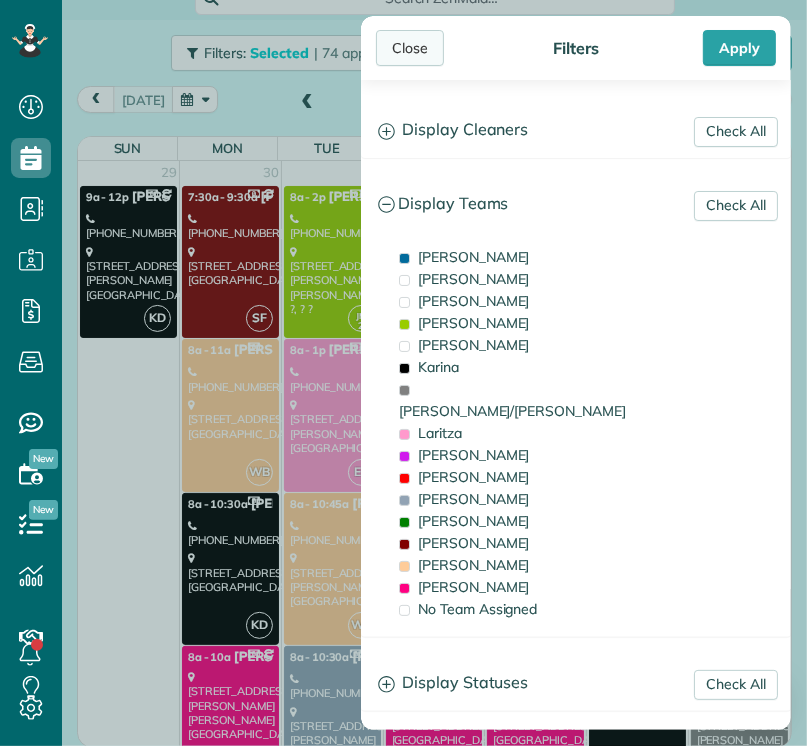 click on "Close" at bounding box center (410, 48) 